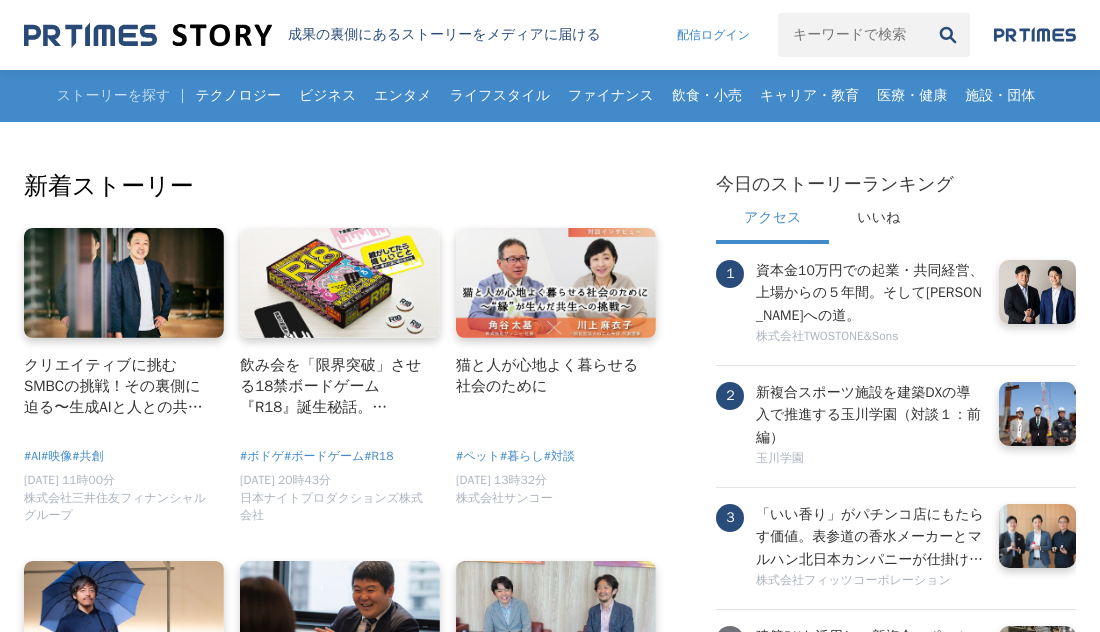 scroll, scrollTop: 0, scrollLeft: 0, axis: both 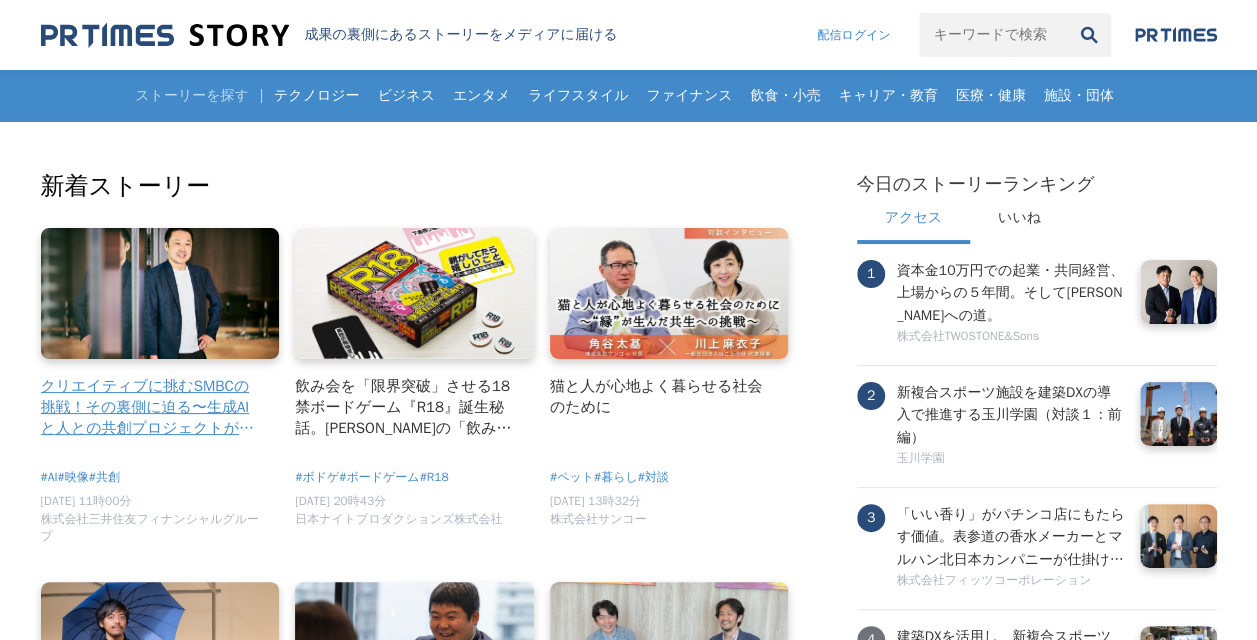 click at bounding box center (160, 294) 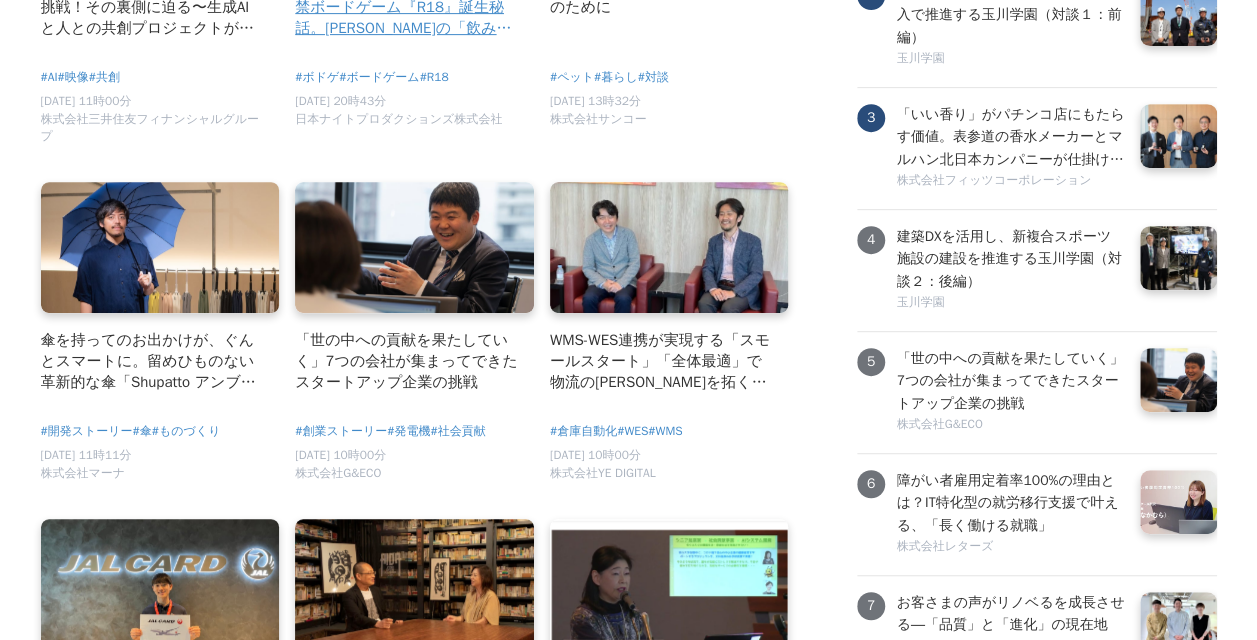 scroll, scrollTop: 300, scrollLeft: 0, axis: vertical 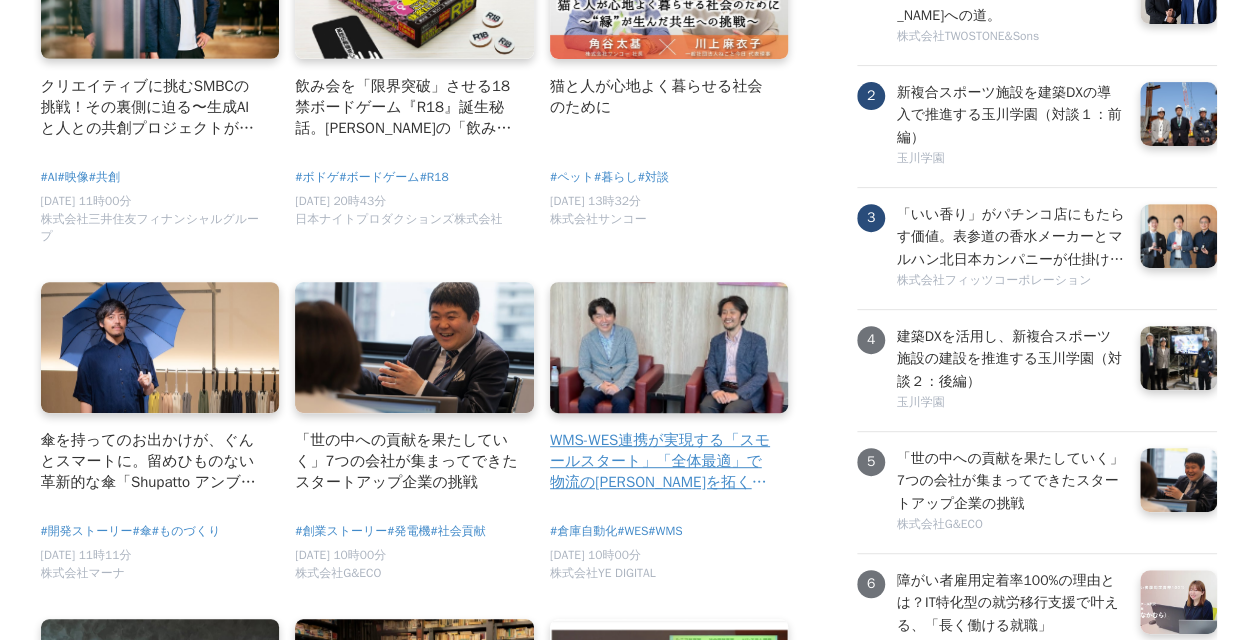 click on "WMS-WES連携が実現する「スモールスタート」「全体最適」で物流の[PERSON_NAME]を拓く！YEデジタルとロジザード、シェアNo.1企業同士の強力タッグ" at bounding box center [661, 461] 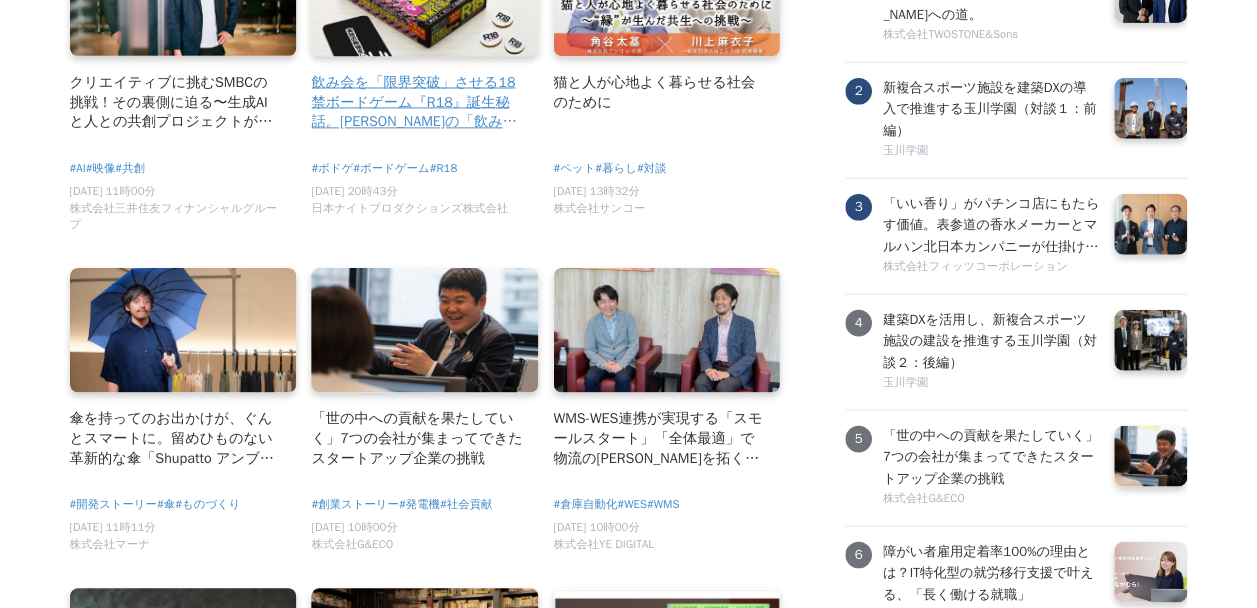 scroll, scrollTop: 0, scrollLeft: 0, axis: both 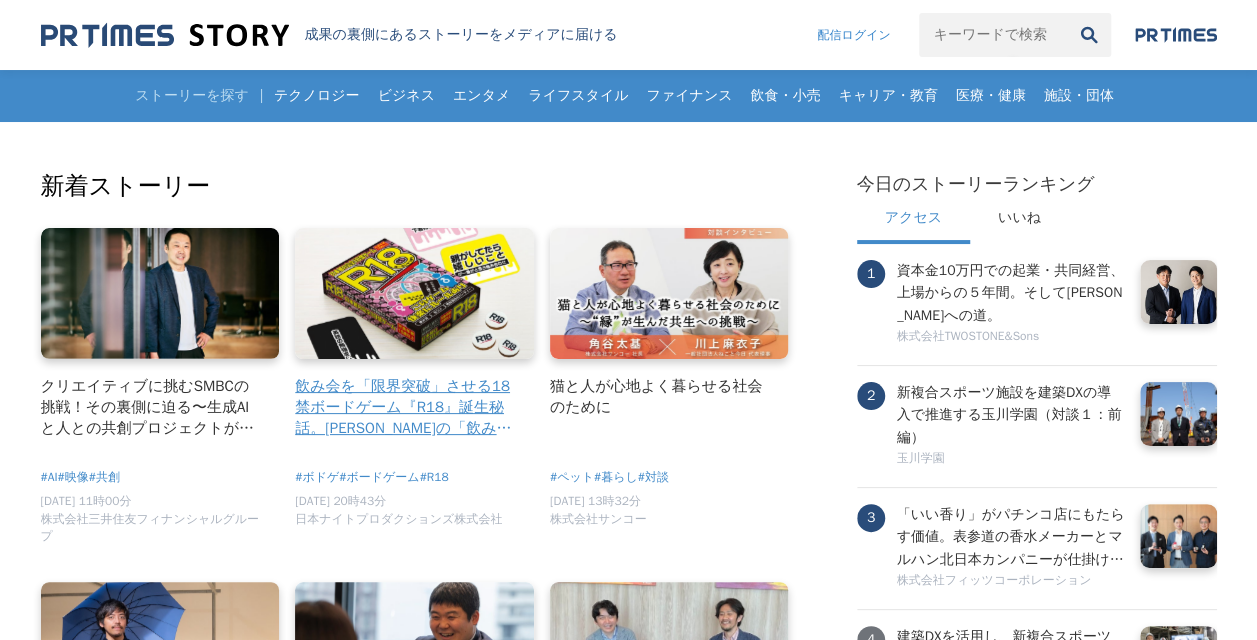 click at bounding box center (414, 294) 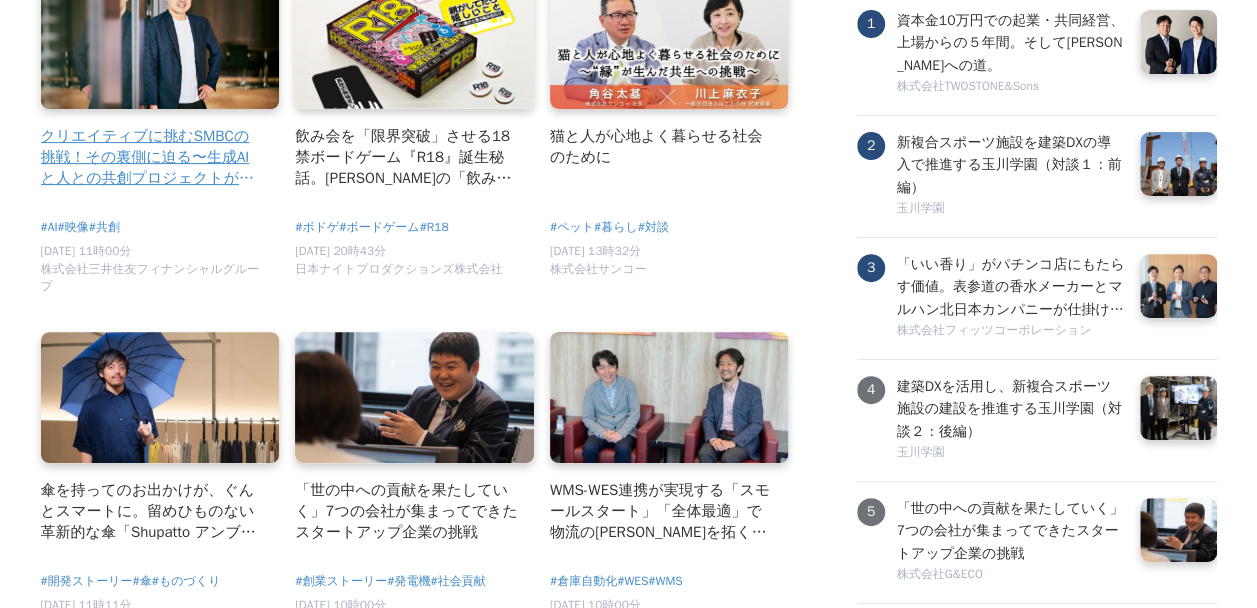 scroll, scrollTop: 100, scrollLeft: 0, axis: vertical 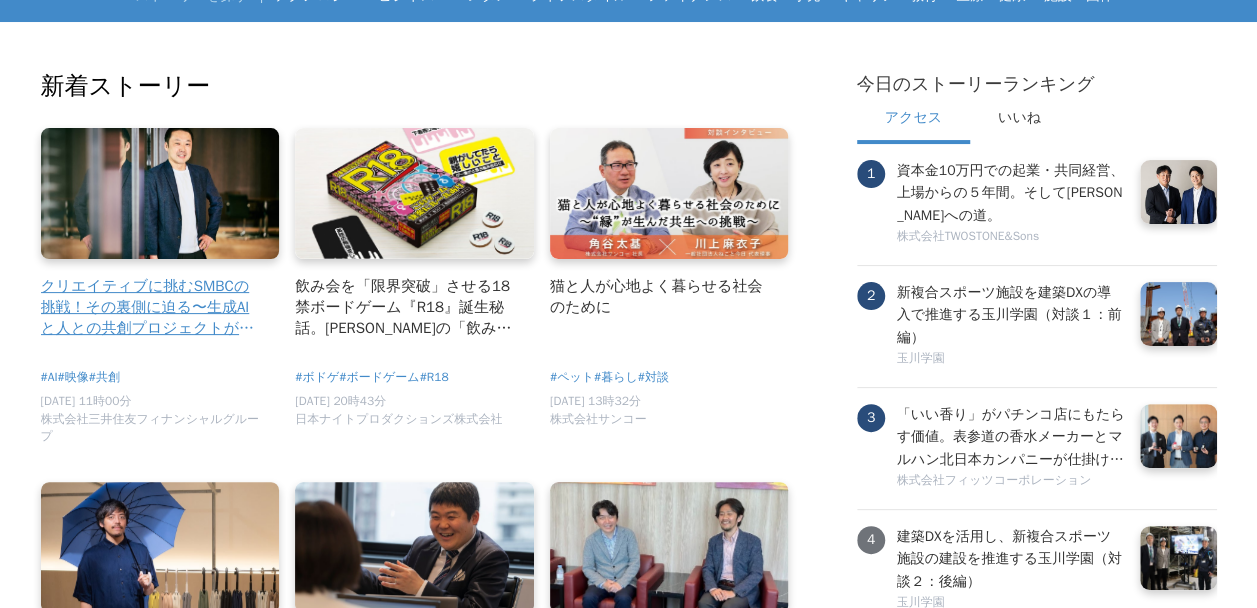 click at bounding box center [160, 194] 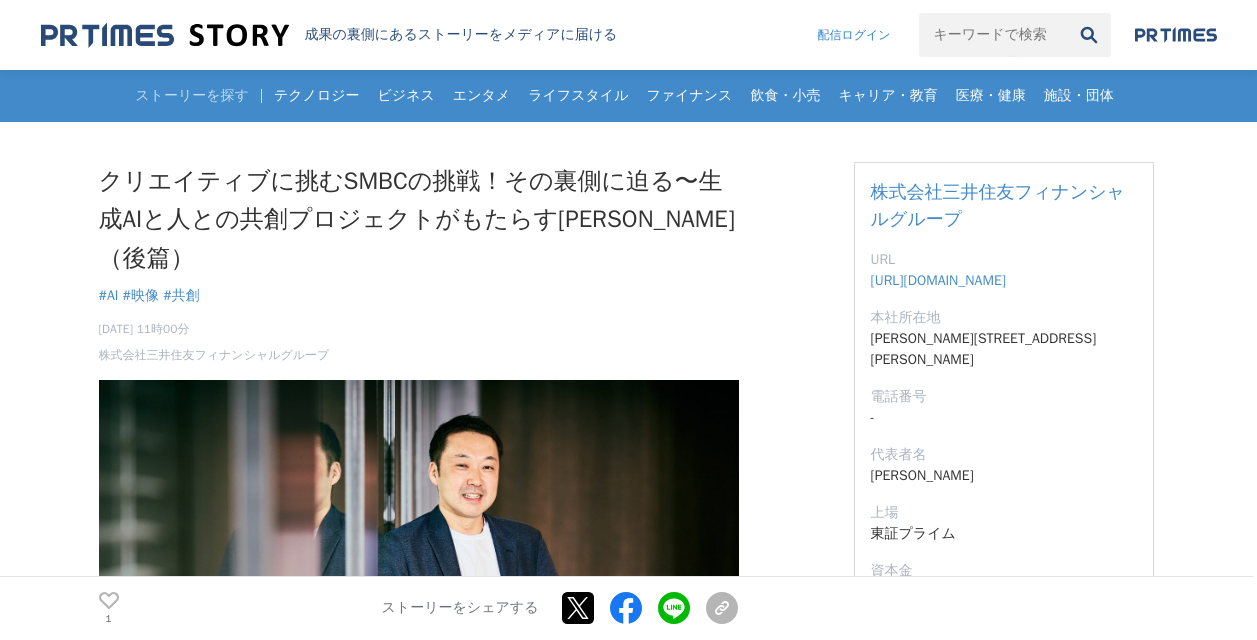 scroll, scrollTop: 0, scrollLeft: 0, axis: both 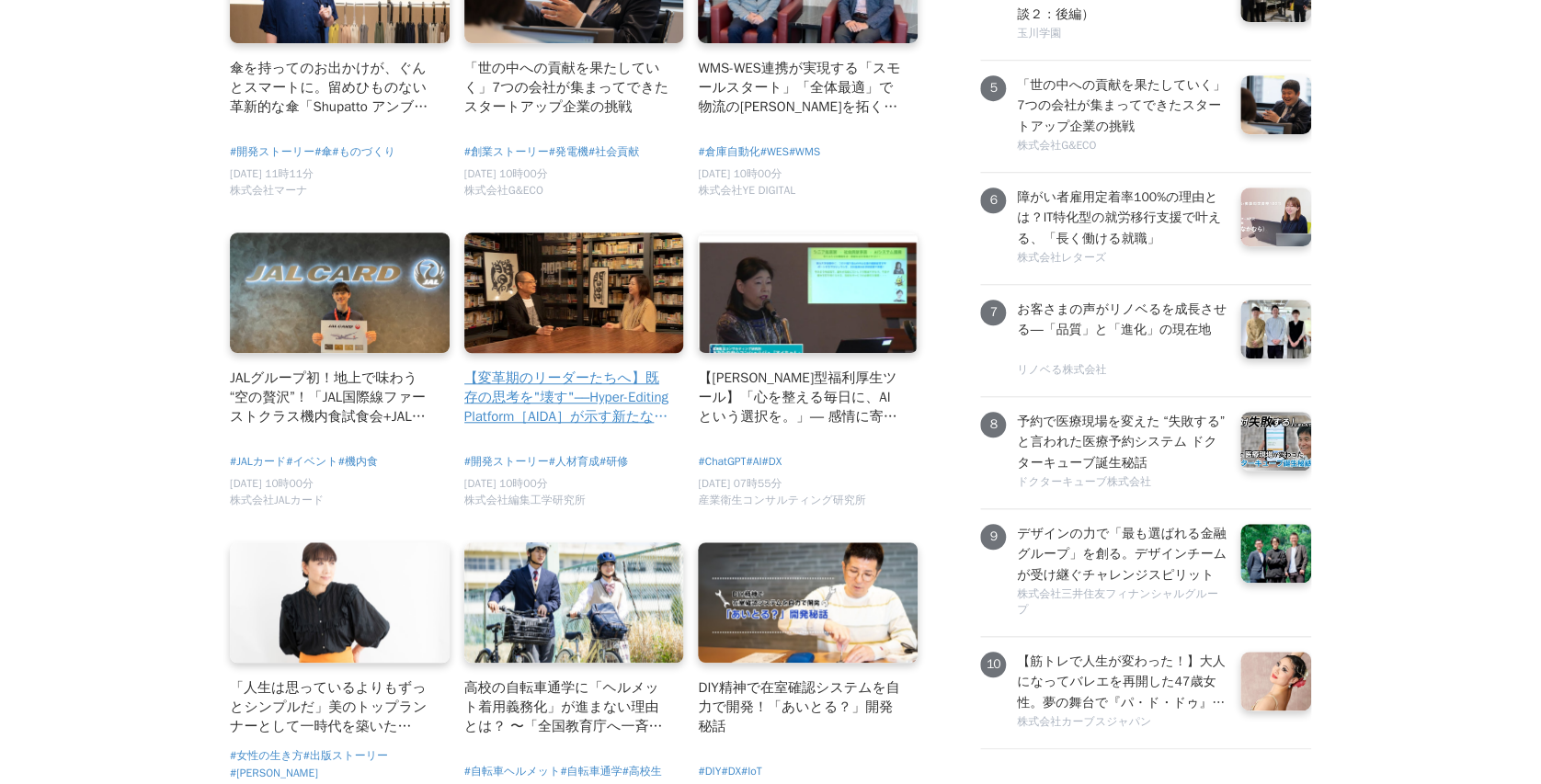 click on "【変革期のリーダーたちへ】既存の思考を"壊す"––Hyper-Editing Platform［AIDA］が示す新たな学び《前編》" at bounding box center (566, 397) 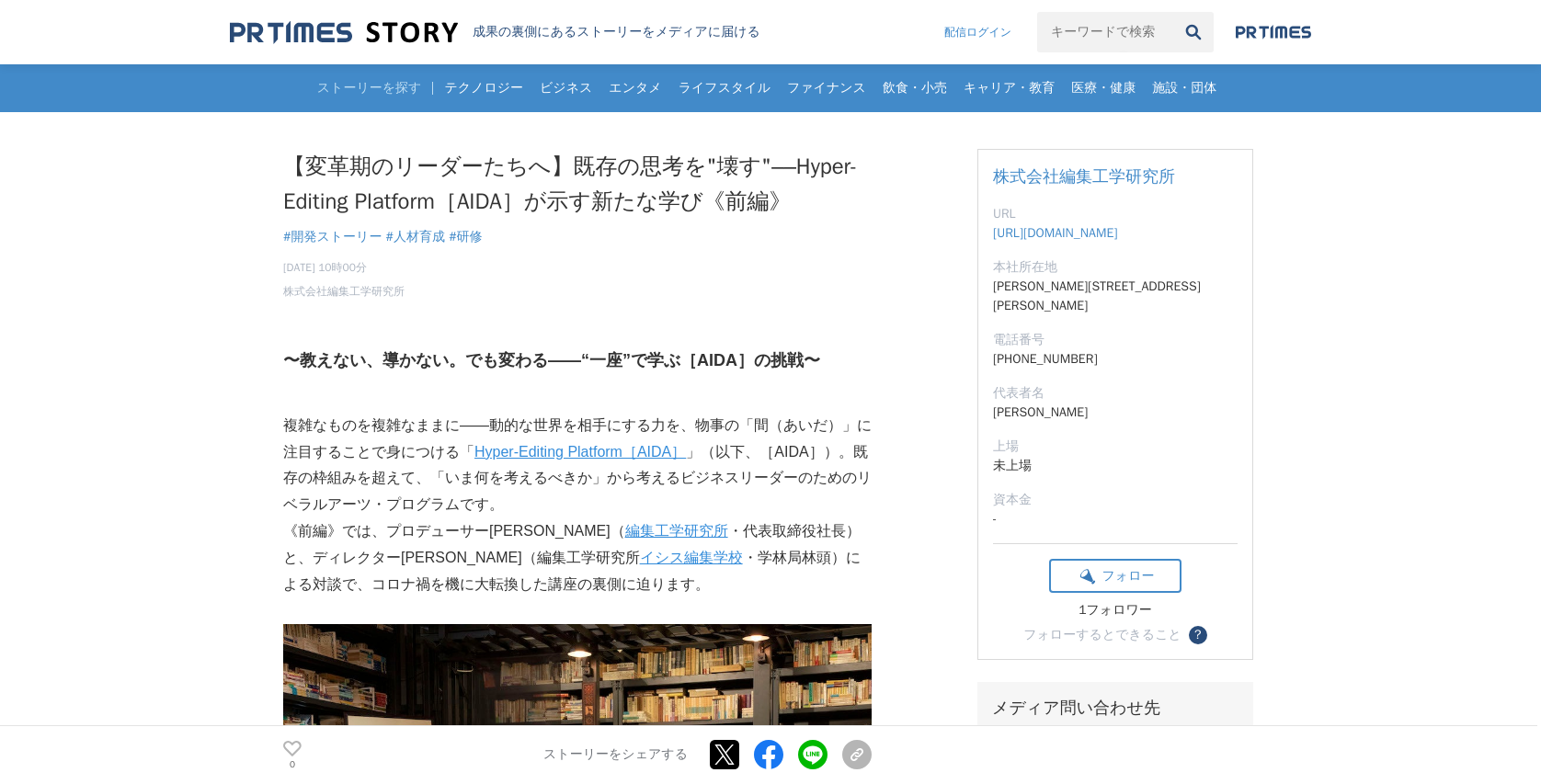 scroll, scrollTop: 0, scrollLeft: 0, axis: both 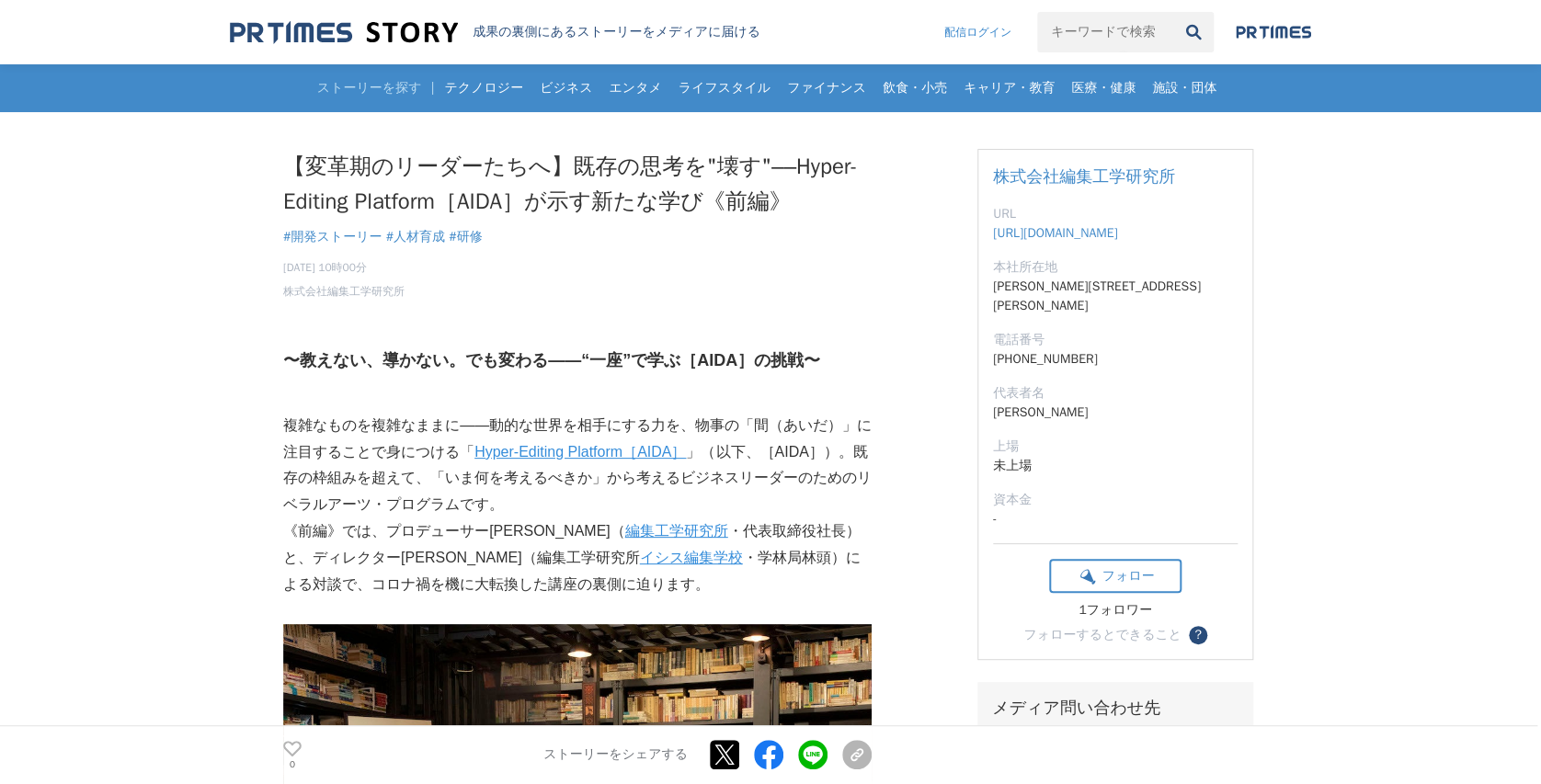 click on "【変革期のリーダーたちへ】既存の思考を"壊す"––Hyper-Editing Platform［AIDA］が示す新たな学び《前編》
開発ストーリー
#開発ストーリー
#人材育成
0 「" at bounding box center [770, 9637] 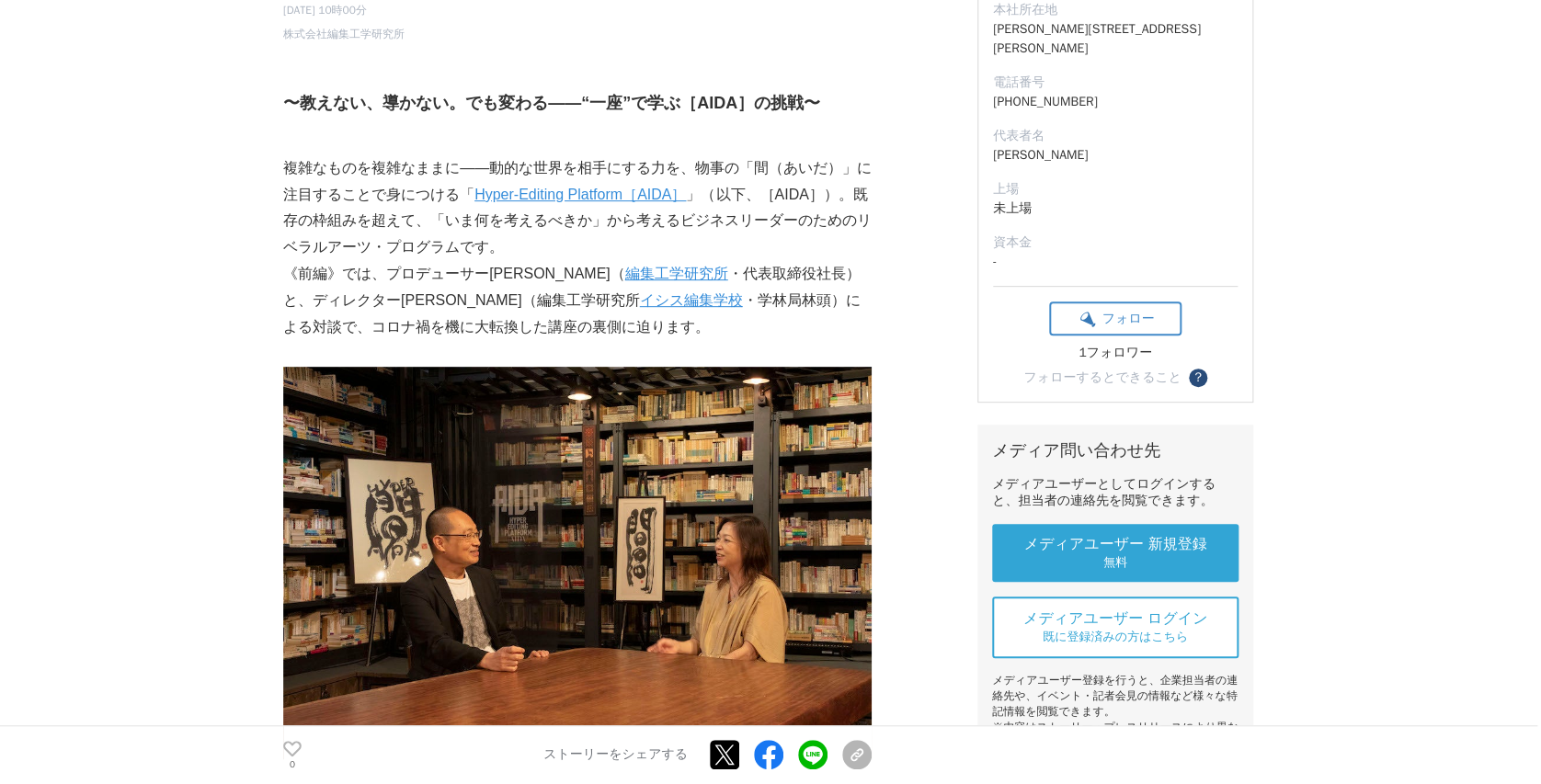 scroll, scrollTop: 368, scrollLeft: 0, axis: vertical 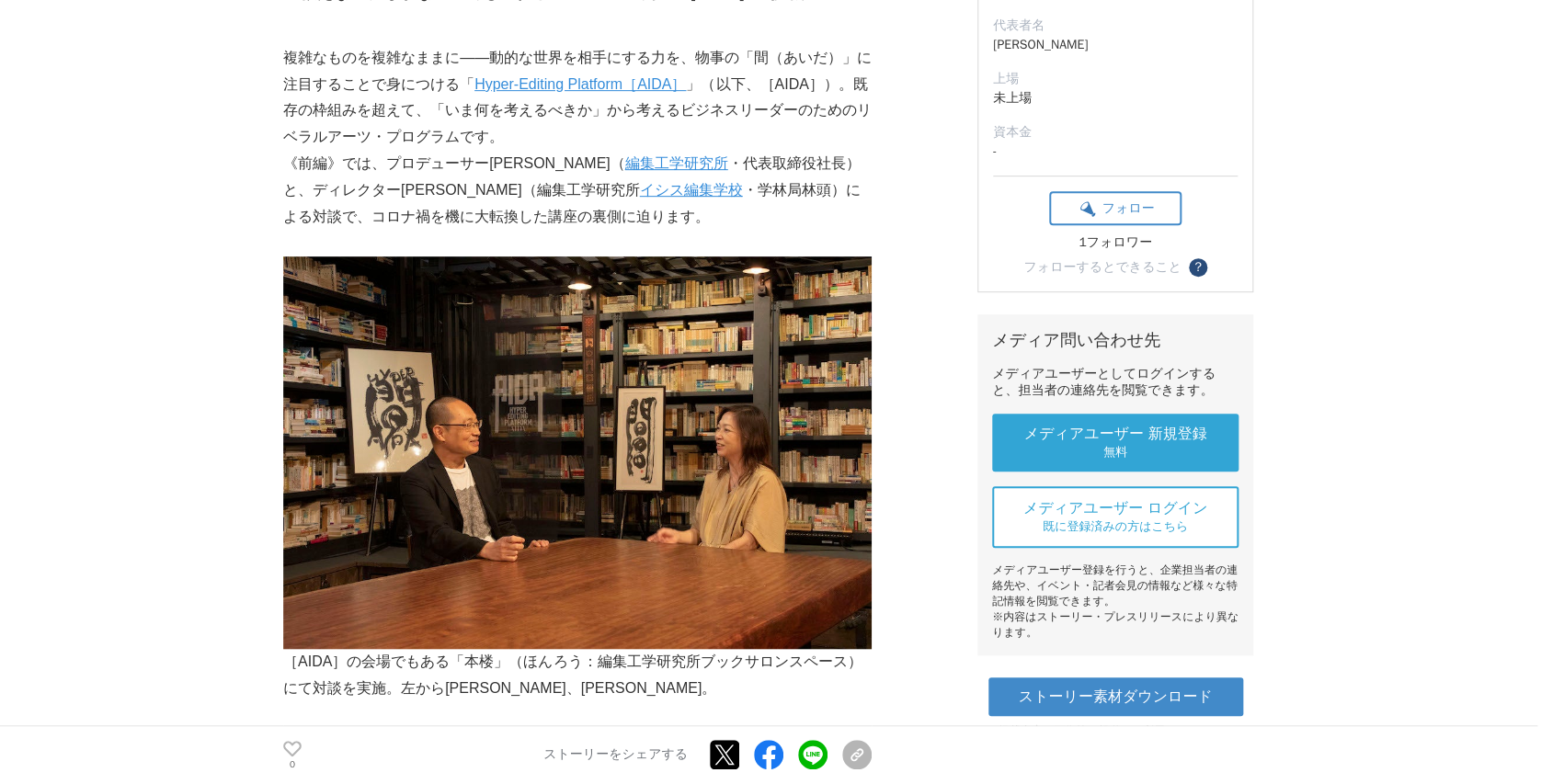 click at bounding box center (577, 452) 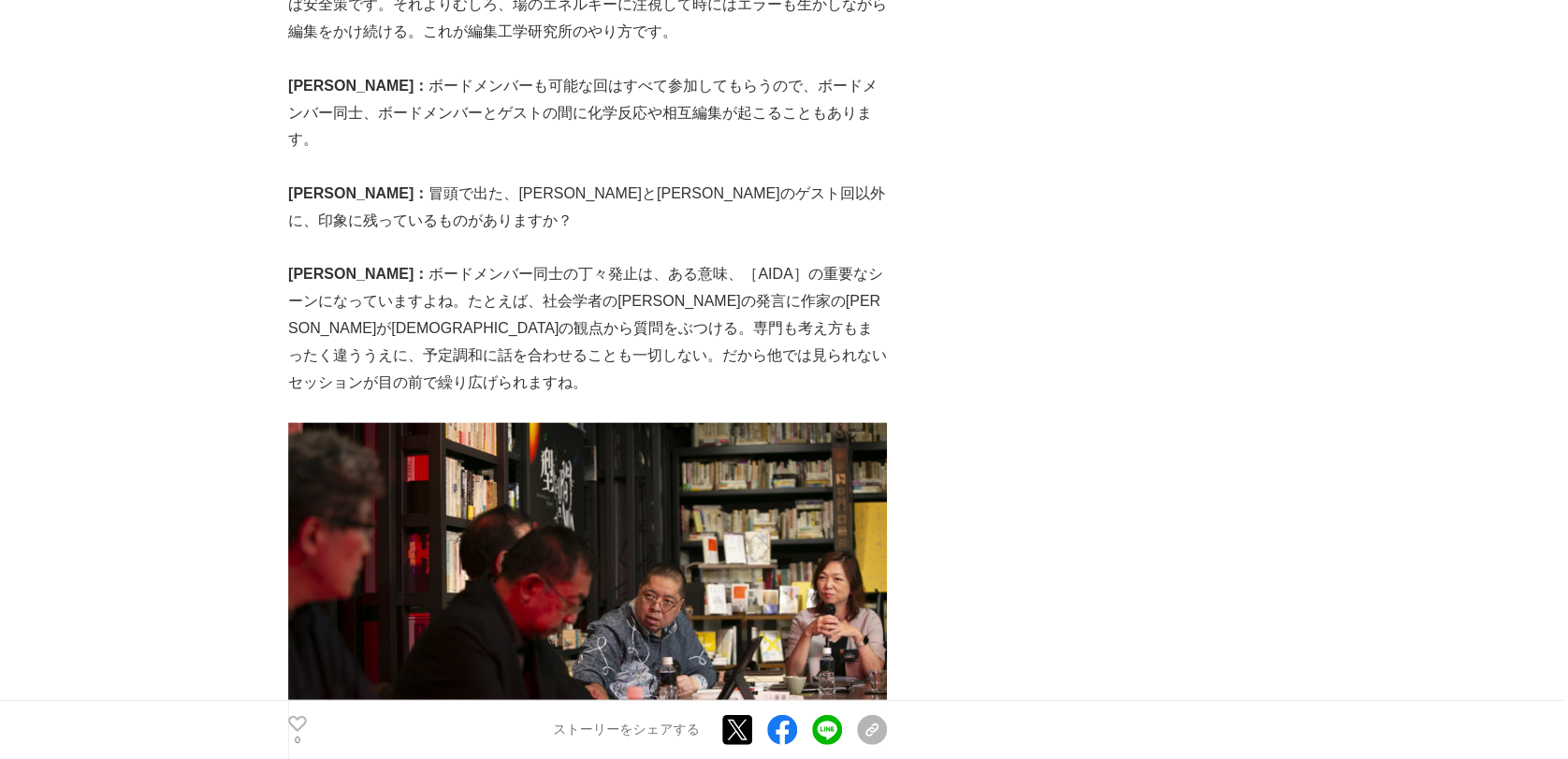 scroll, scrollTop: 12228, scrollLeft: 0, axis: vertical 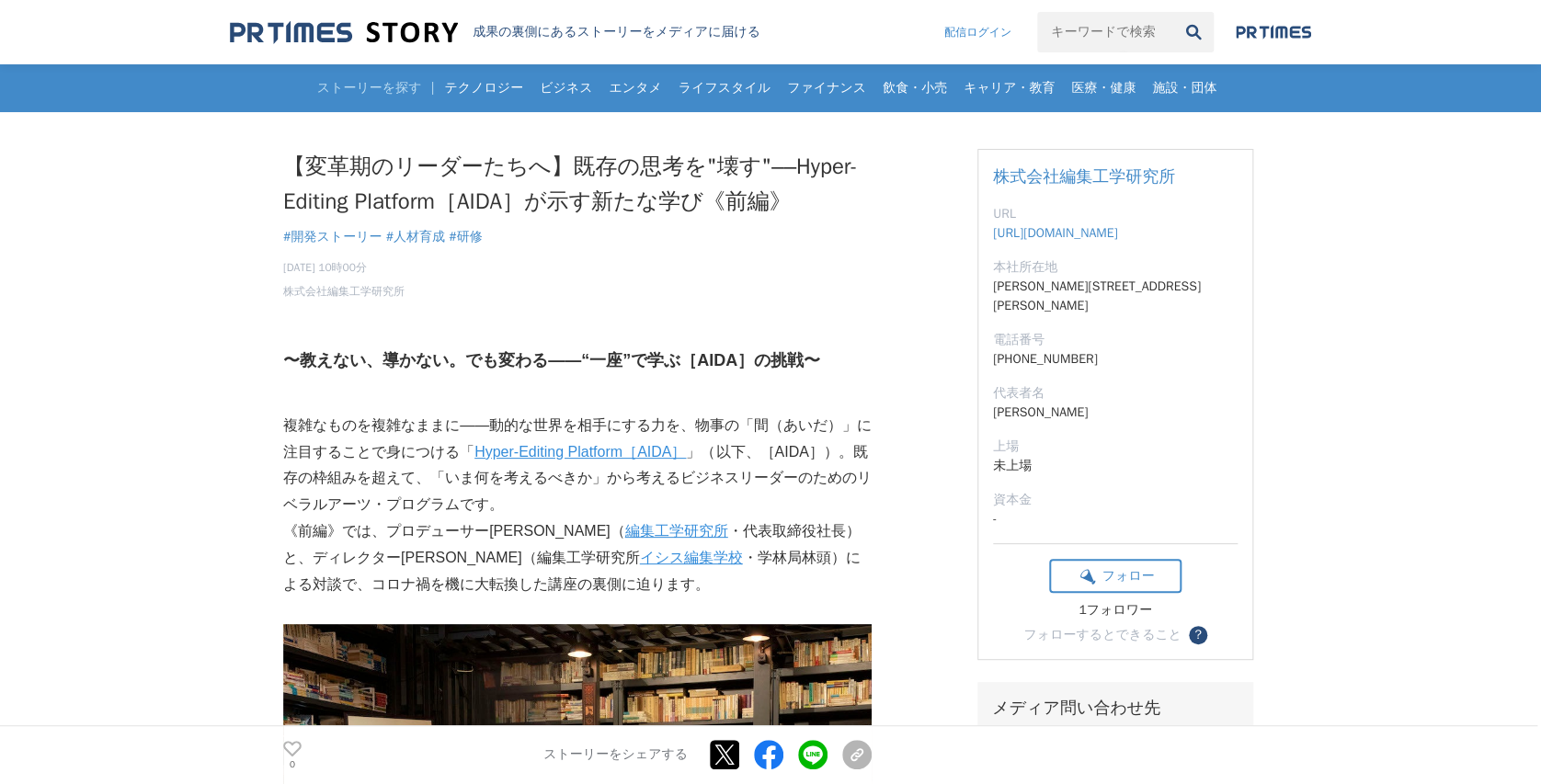 click at bounding box center [495, 48] 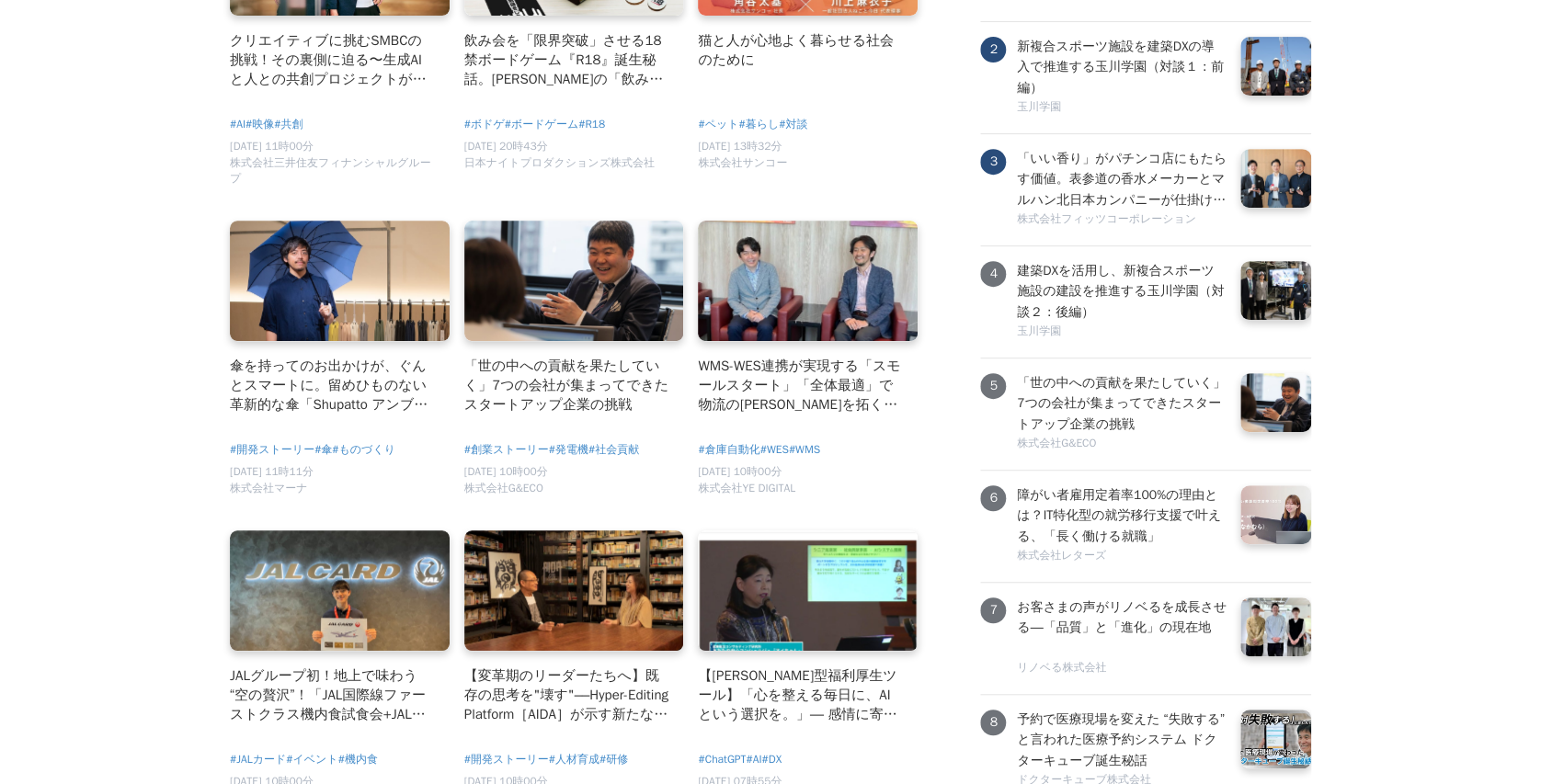 scroll, scrollTop: 368, scrollLeft: 0, axis: vertical 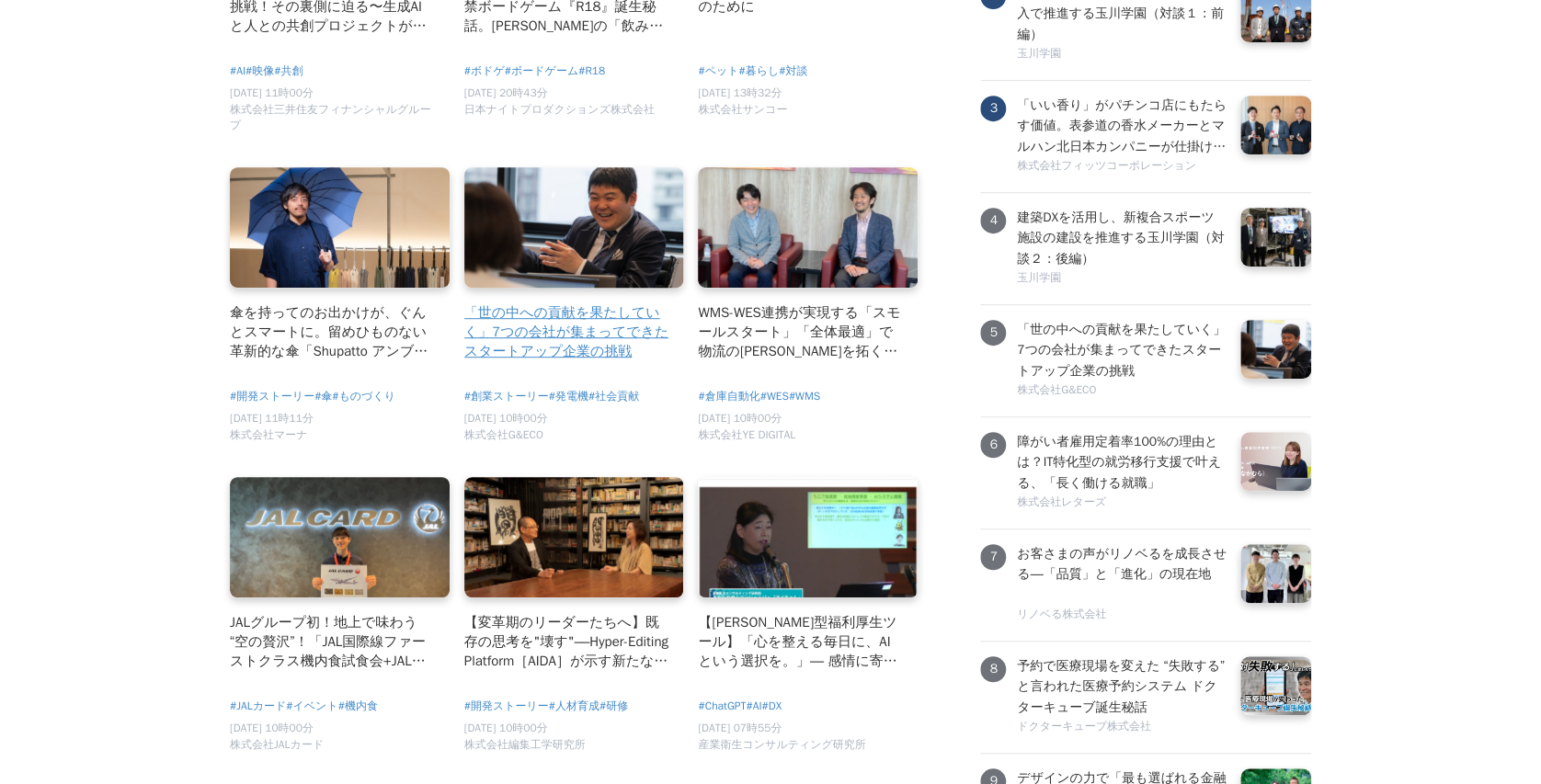 click on "「世の中への貢献を果たしていく」7つの会社が集まってできたスタートアップ企業の挑戦" at bounding box center [566, 332] 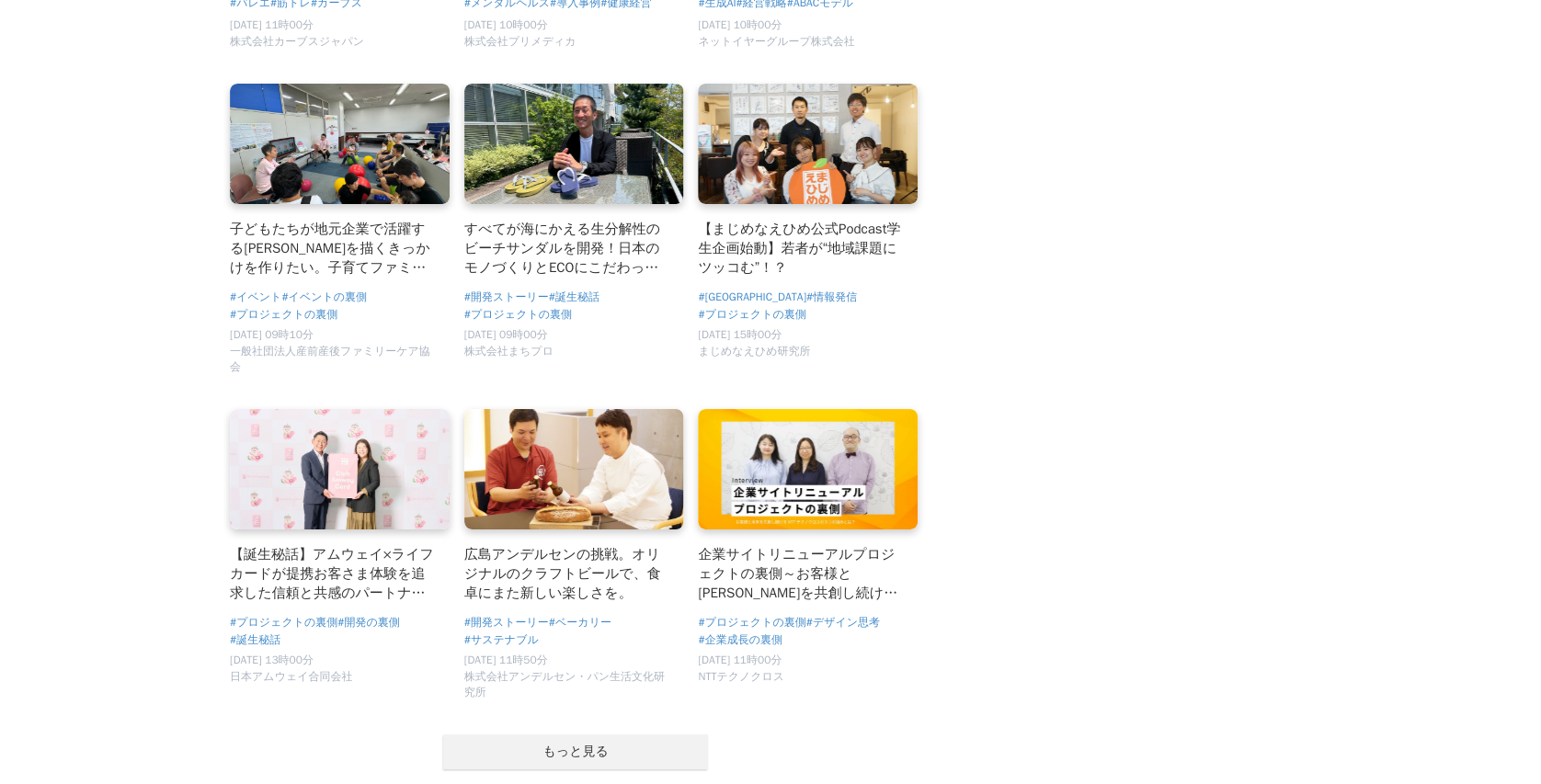 scroll, scrollTop: 3309, scrollLeft: 0, axis: vertical 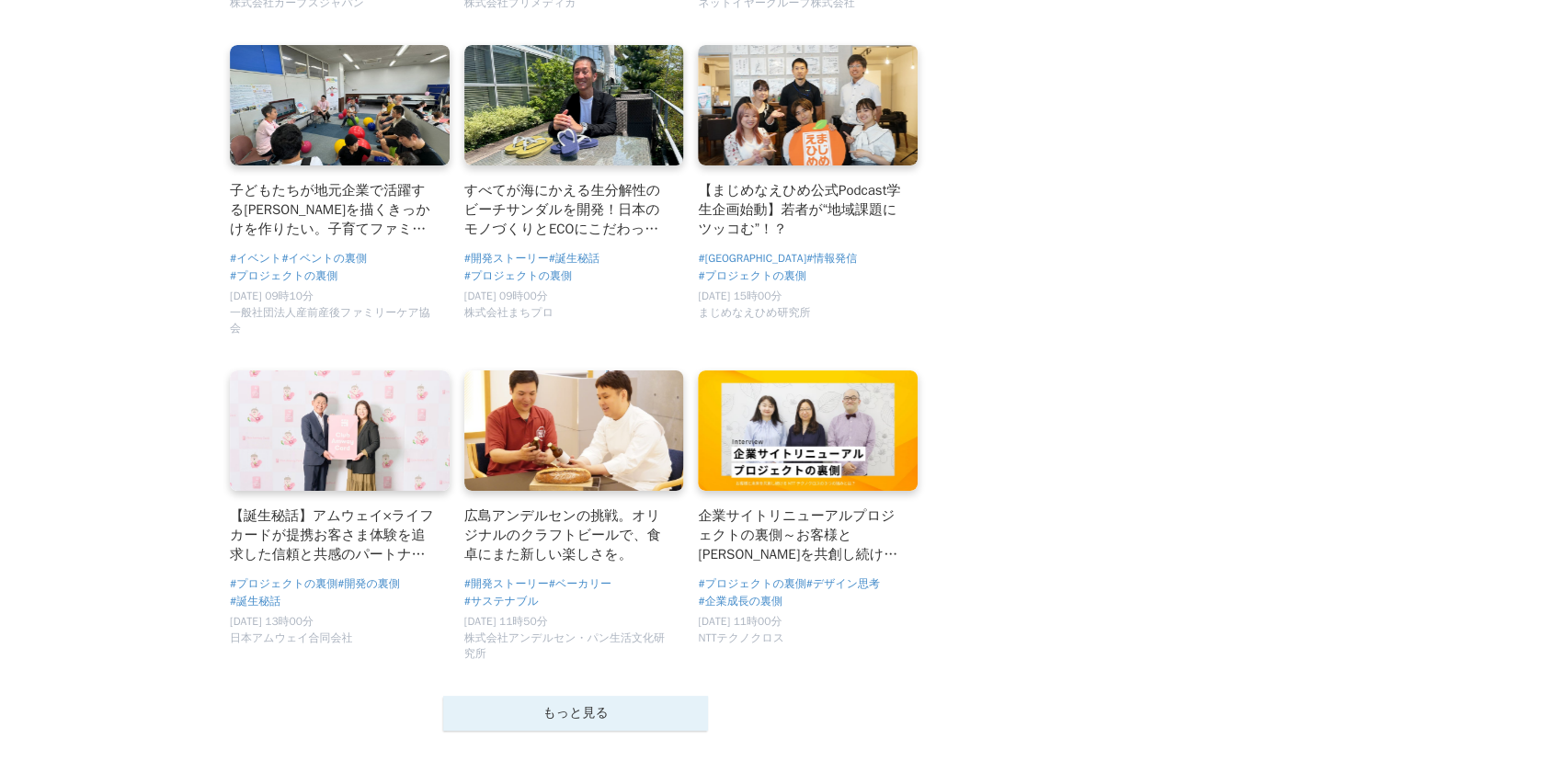 drag, startPoint x: 571, startPoint y: 713, endPoint x: 573, endPoint y: 704, distance: 9.219544 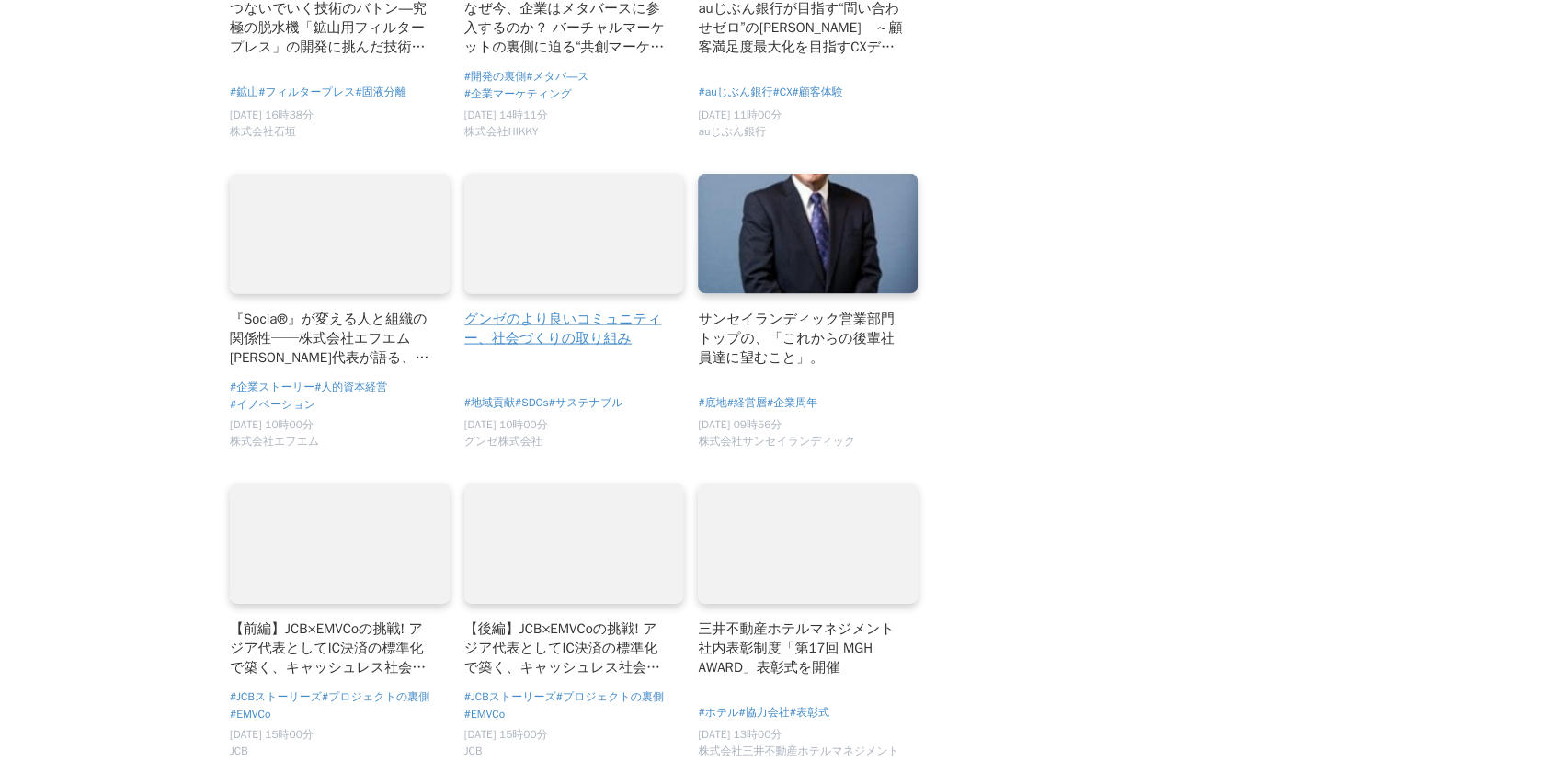 scroll, scrollTop: 5391, scrollLeft: 0, axis: vertical 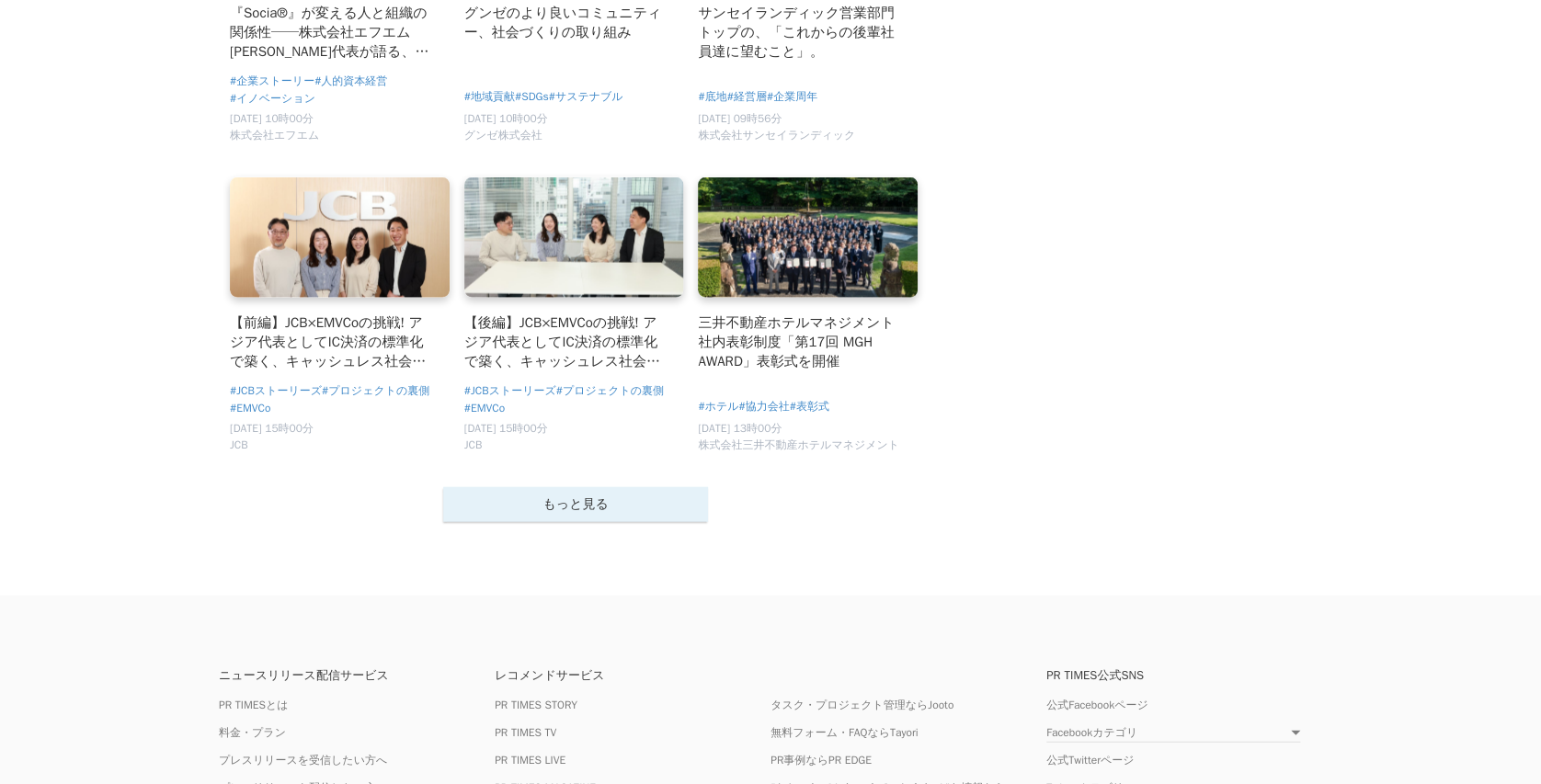 click on "もっと見る" at bounding box center [576, 505] 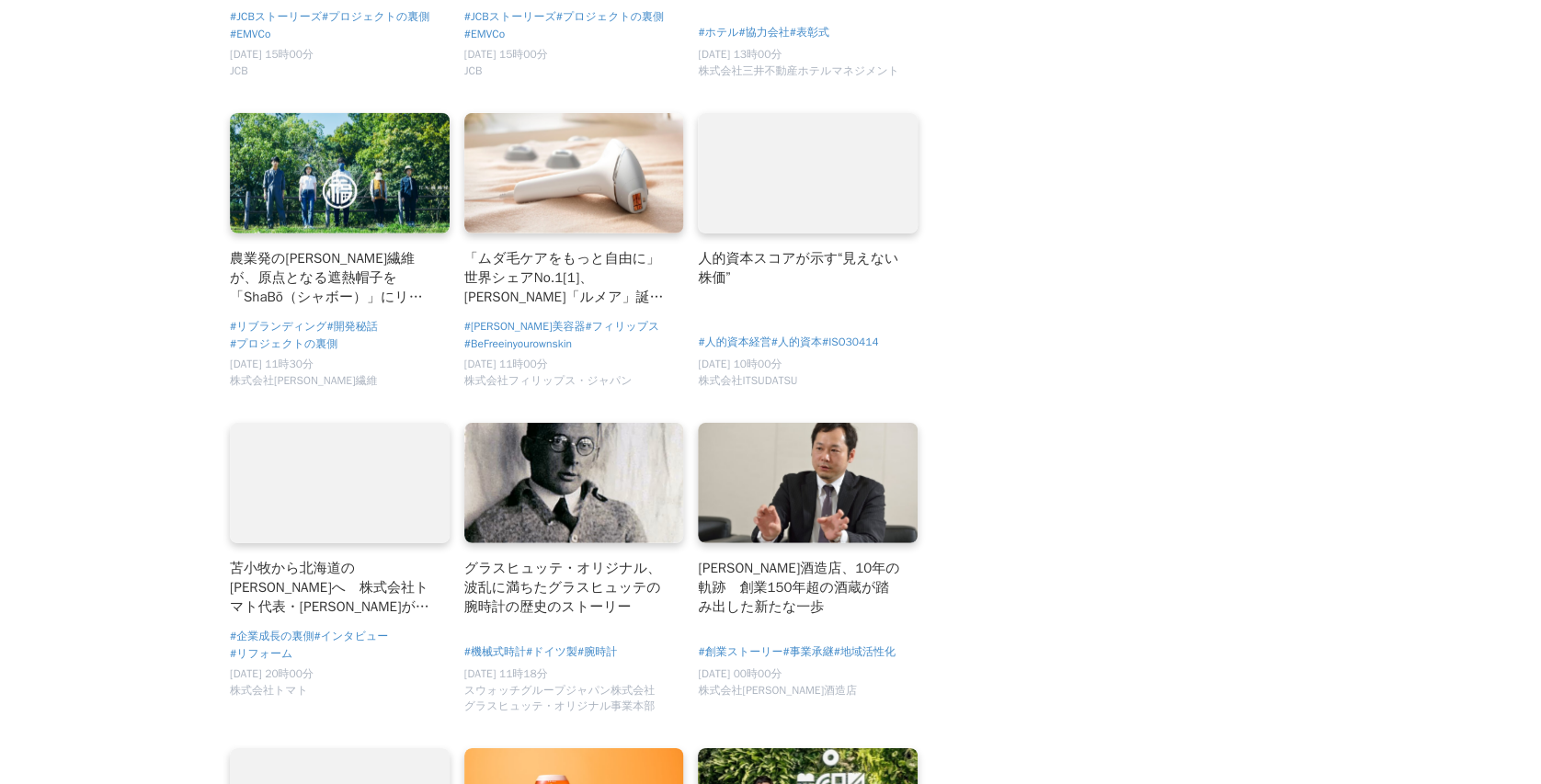 scroll, scrollTop: 5882, scrollLeft: 0, axis: vertical 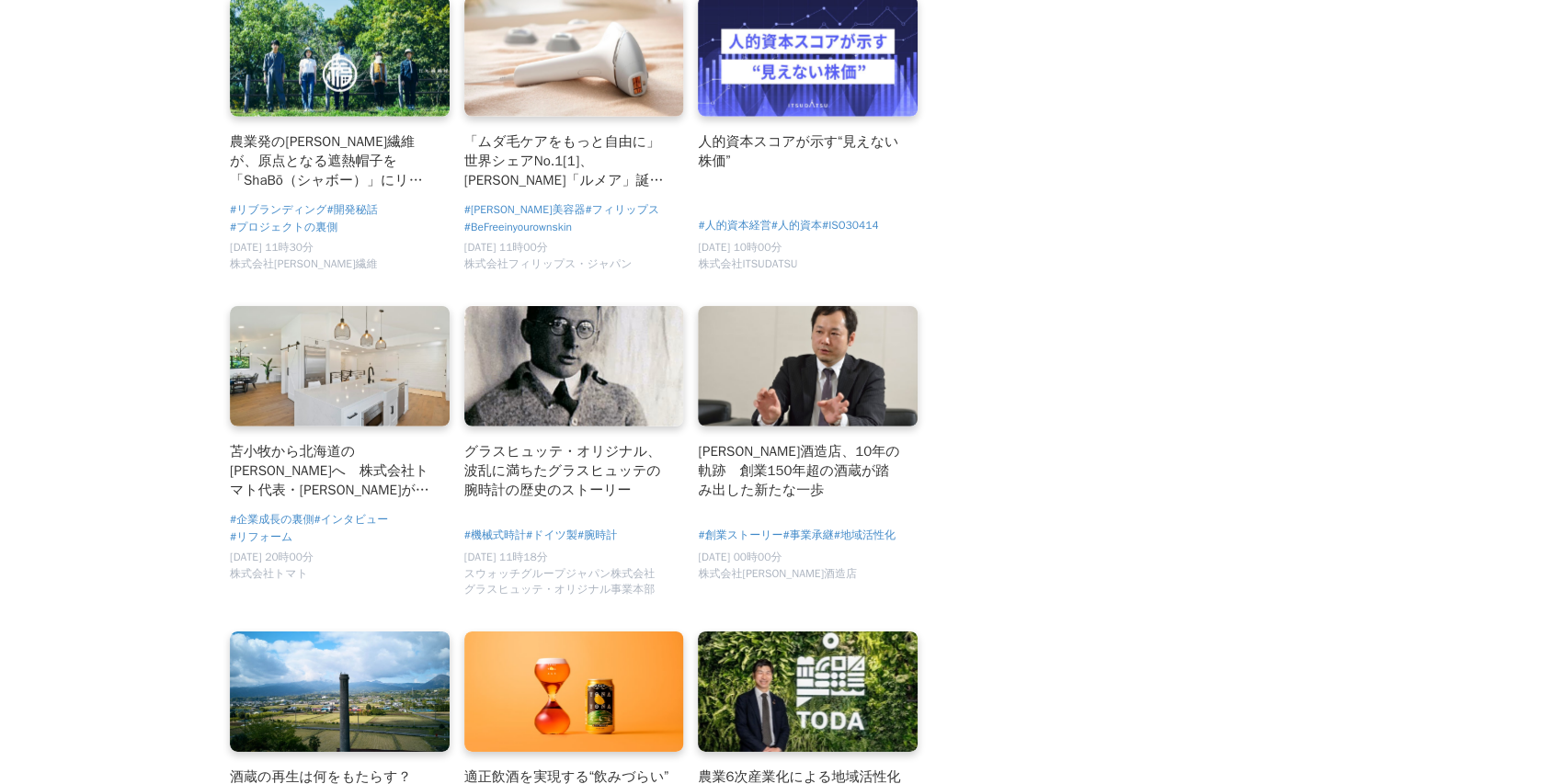 click on "グラスヒュッテ・オリジナル、波乱に満ちたグラスヒュッテの腕時計の歴史のストーリー" at bounding box center [566, 471] 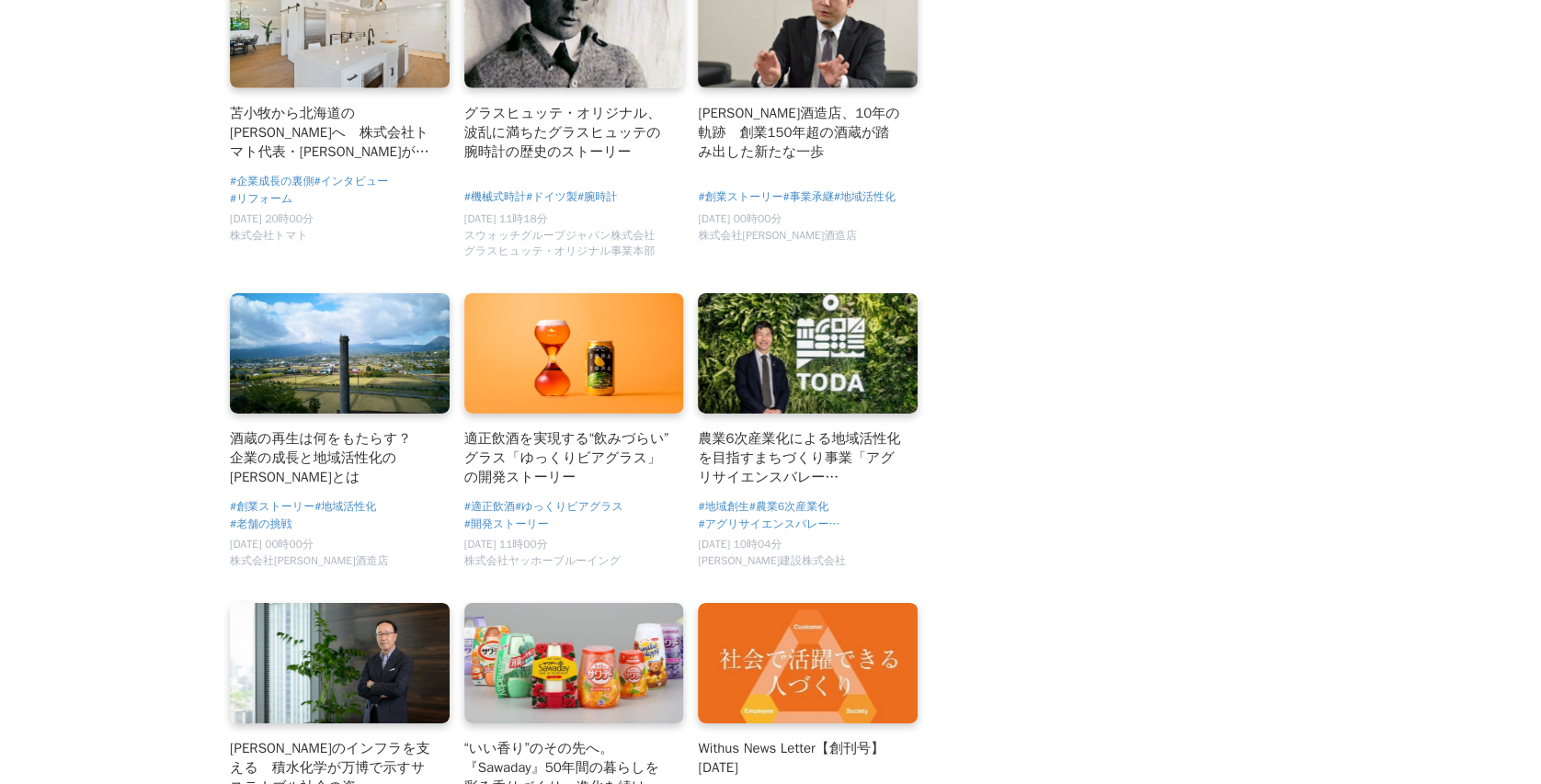 scroll, scrollTop: 6372, scrollLeft: 0, axis: vertical 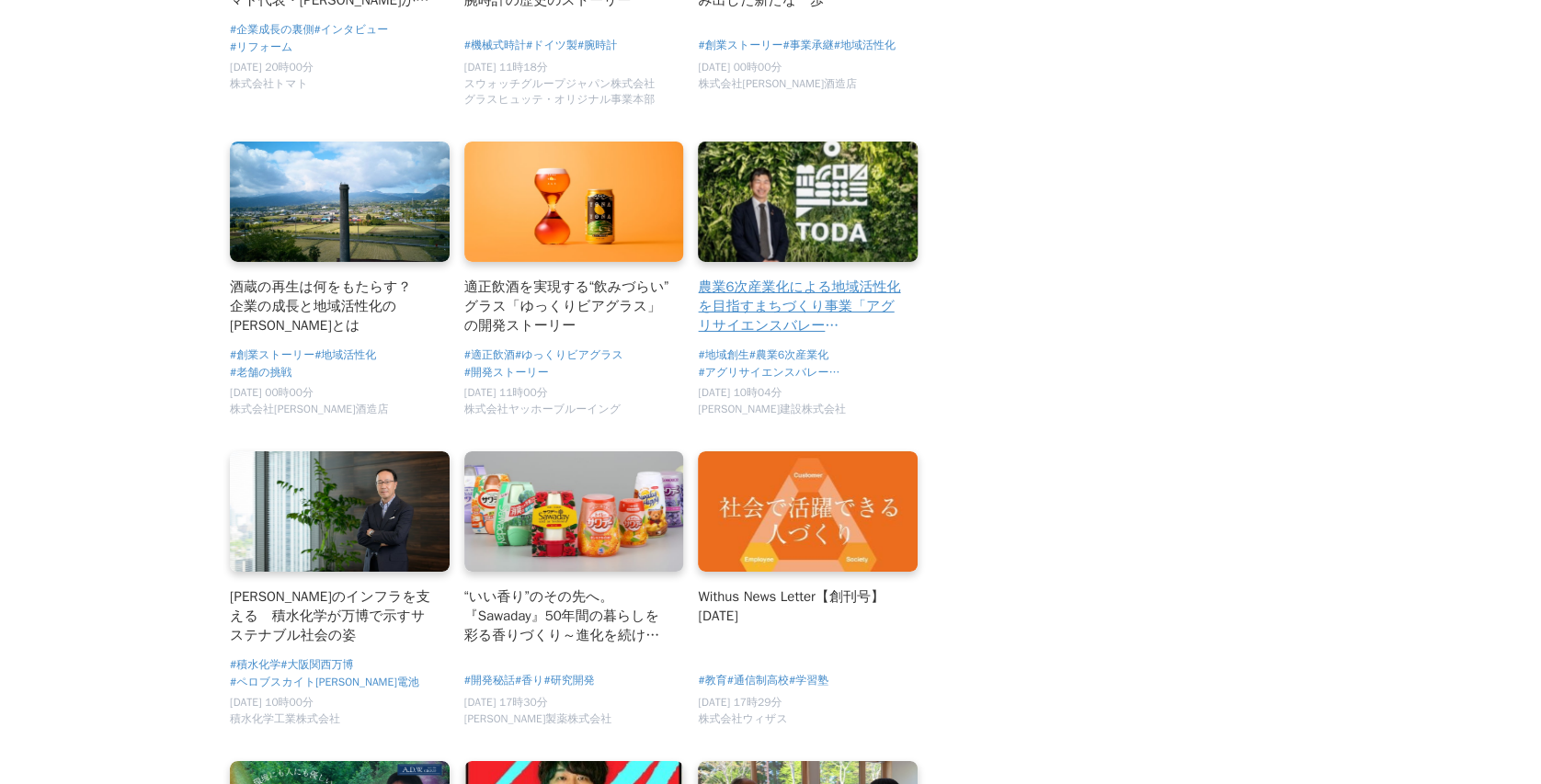 click at bounding box center [807, 201] 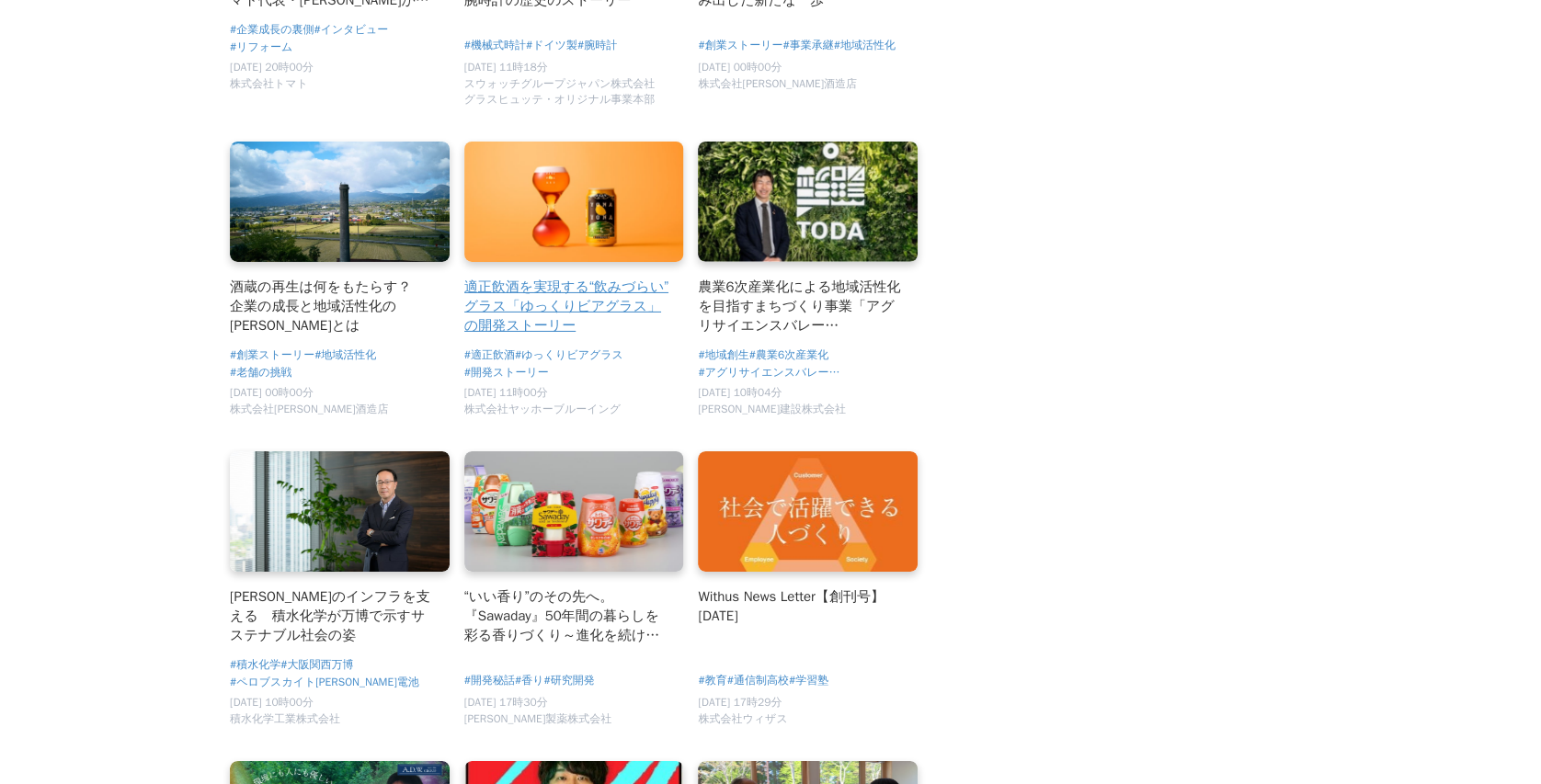 click on "適正飲酒を実現する“飲みづらい”グラス「ゆっくりビアグラス」の開発ストーリー" at bounding box center [566, 306] 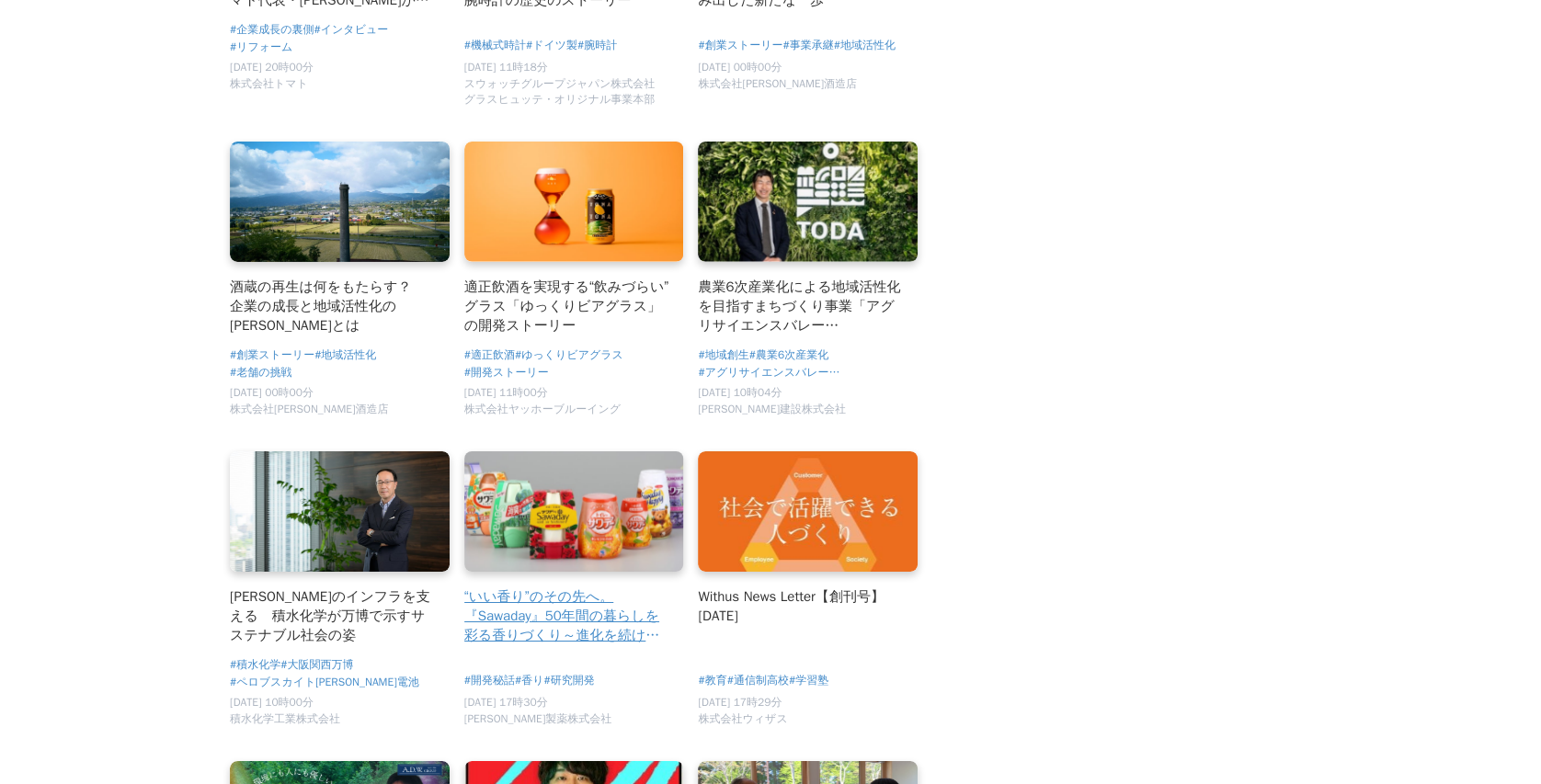 click on "“いい香り”のその先へ。『Sawaday』50年間の暮らしを彩る香りづくり～進化を続けるホームフレグランスブランド『Sawaday』の50年の歩みを公開！～" at bounding box center [566, 616] 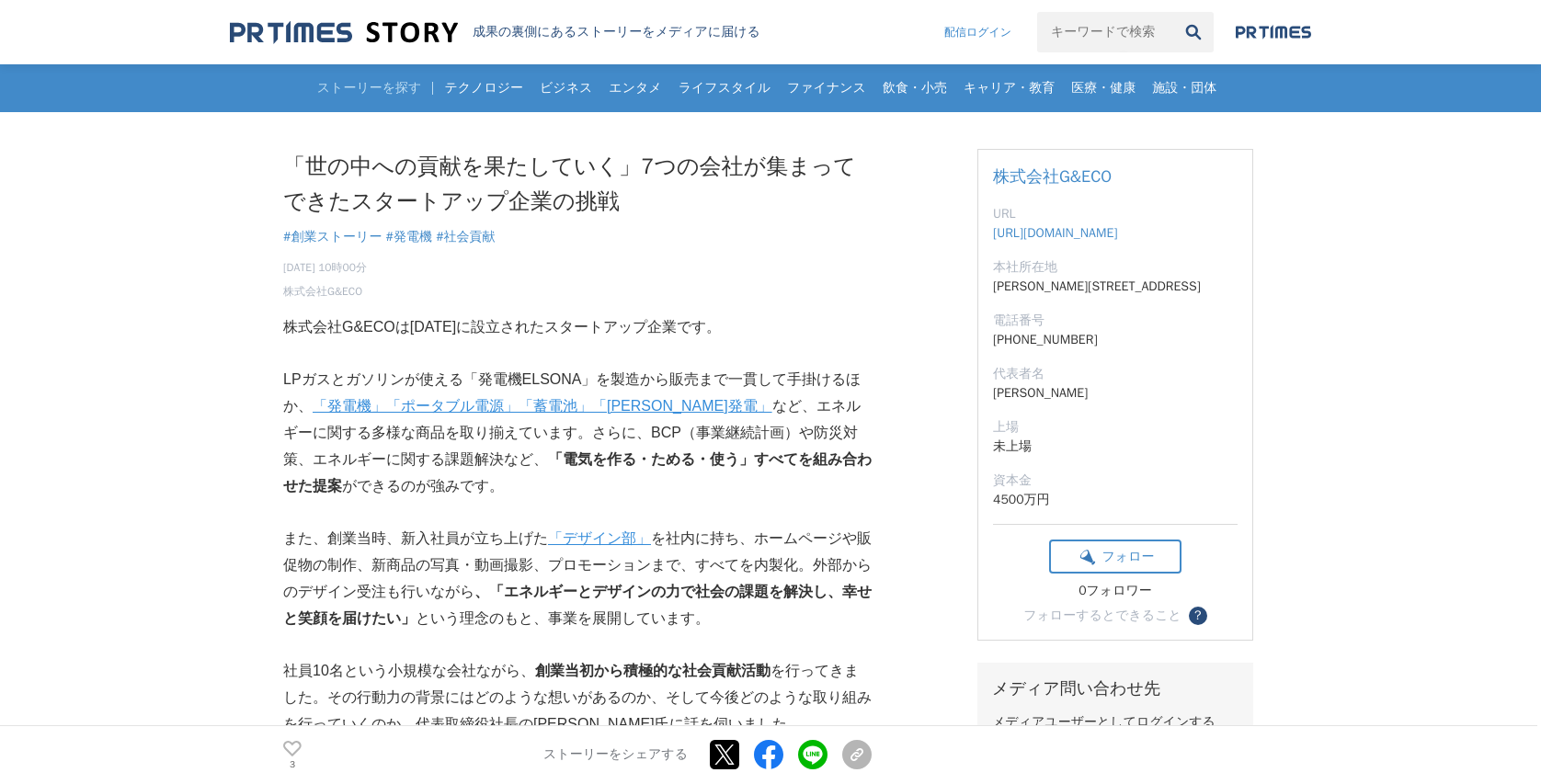 scroll, scrollTop: 660, scrollLeft: 0, axis: vertical 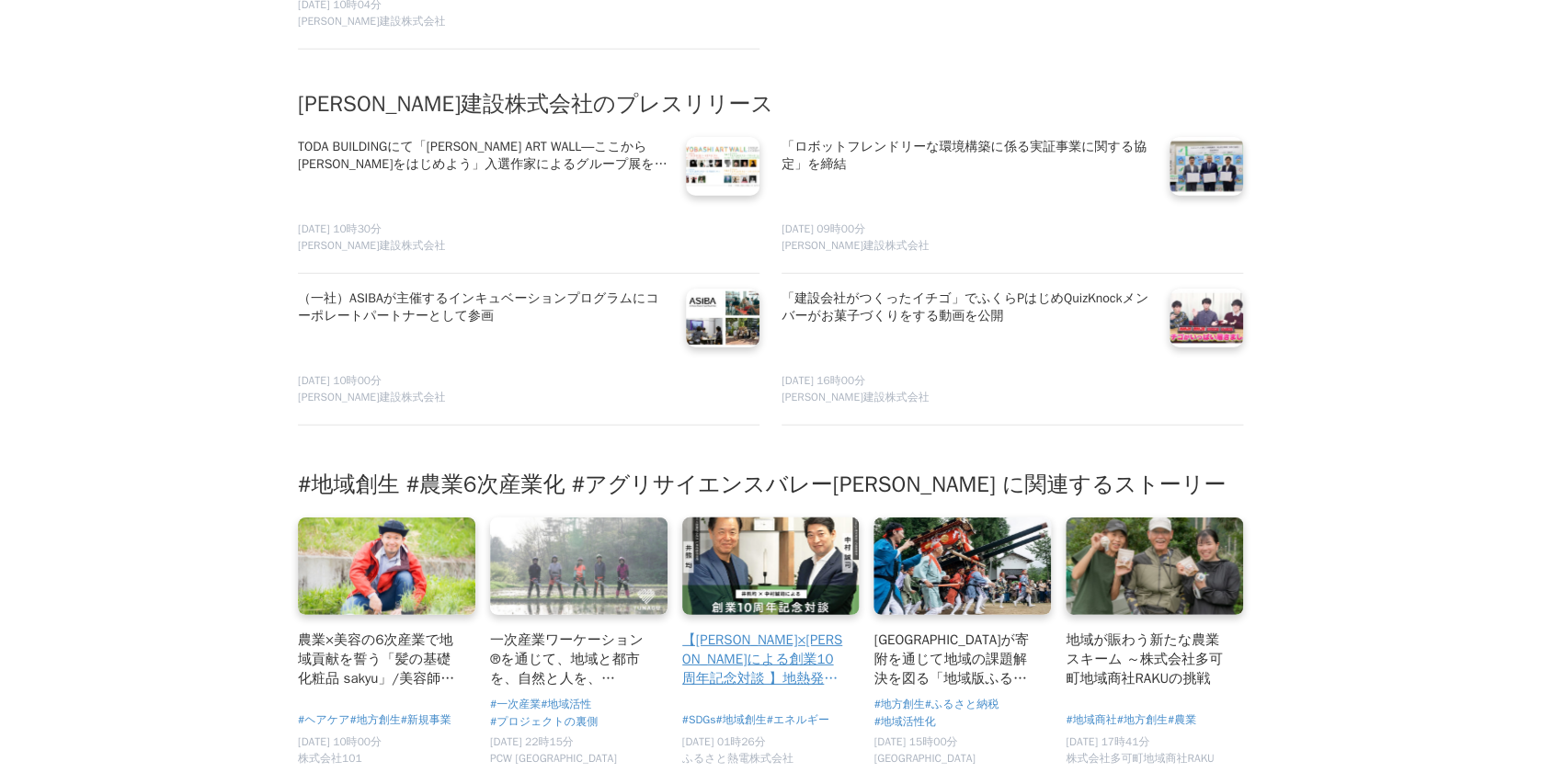 click on "【井熊均×中村誠司による創業10周年記念対談 】地熱発電でサスティナブルな地域創生を実現するために大切なこととは" at bounding box center [763, 659] 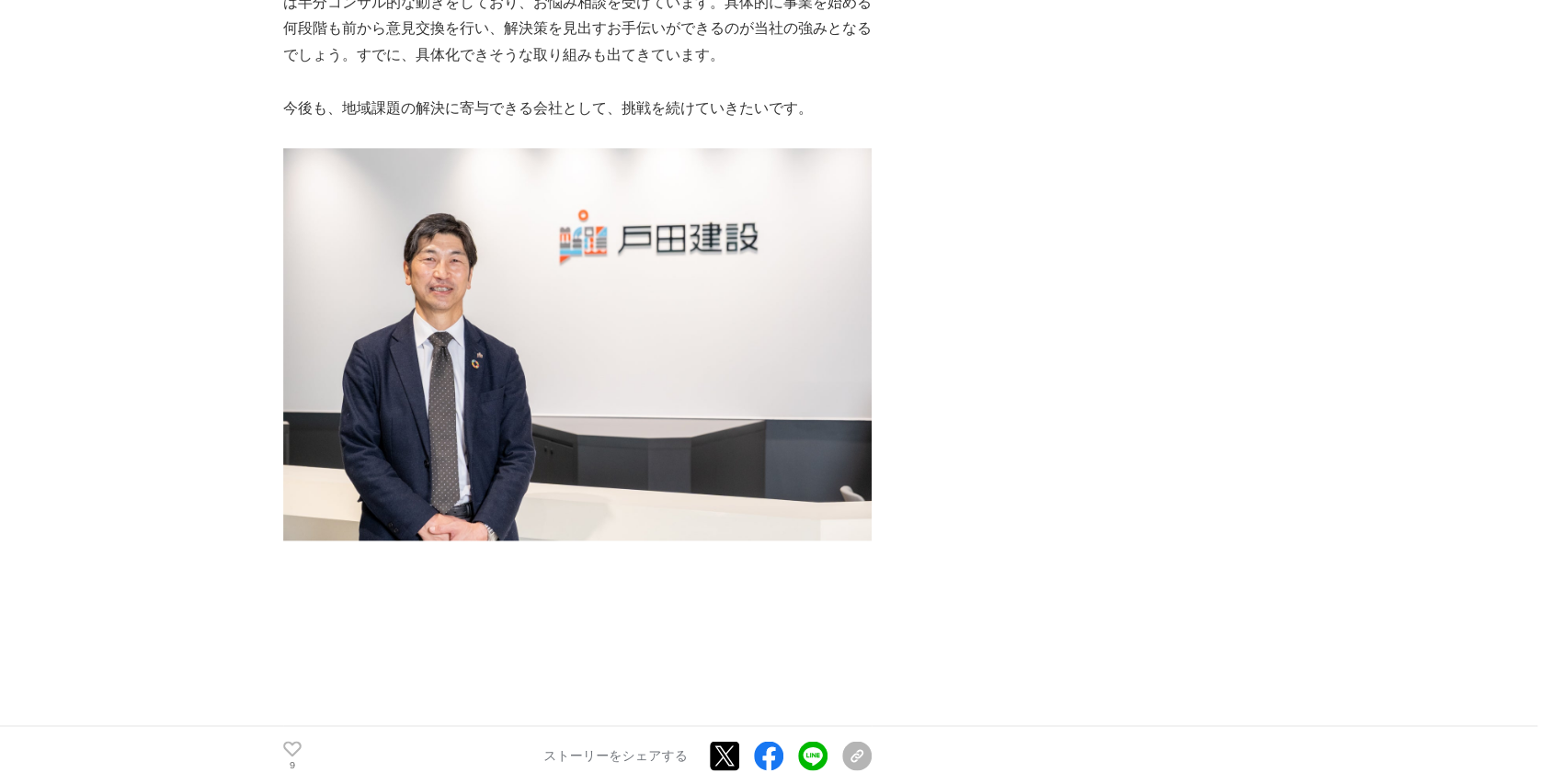 scroll, scrollTop: 11604, scrollLeft: 0, axis: vertical 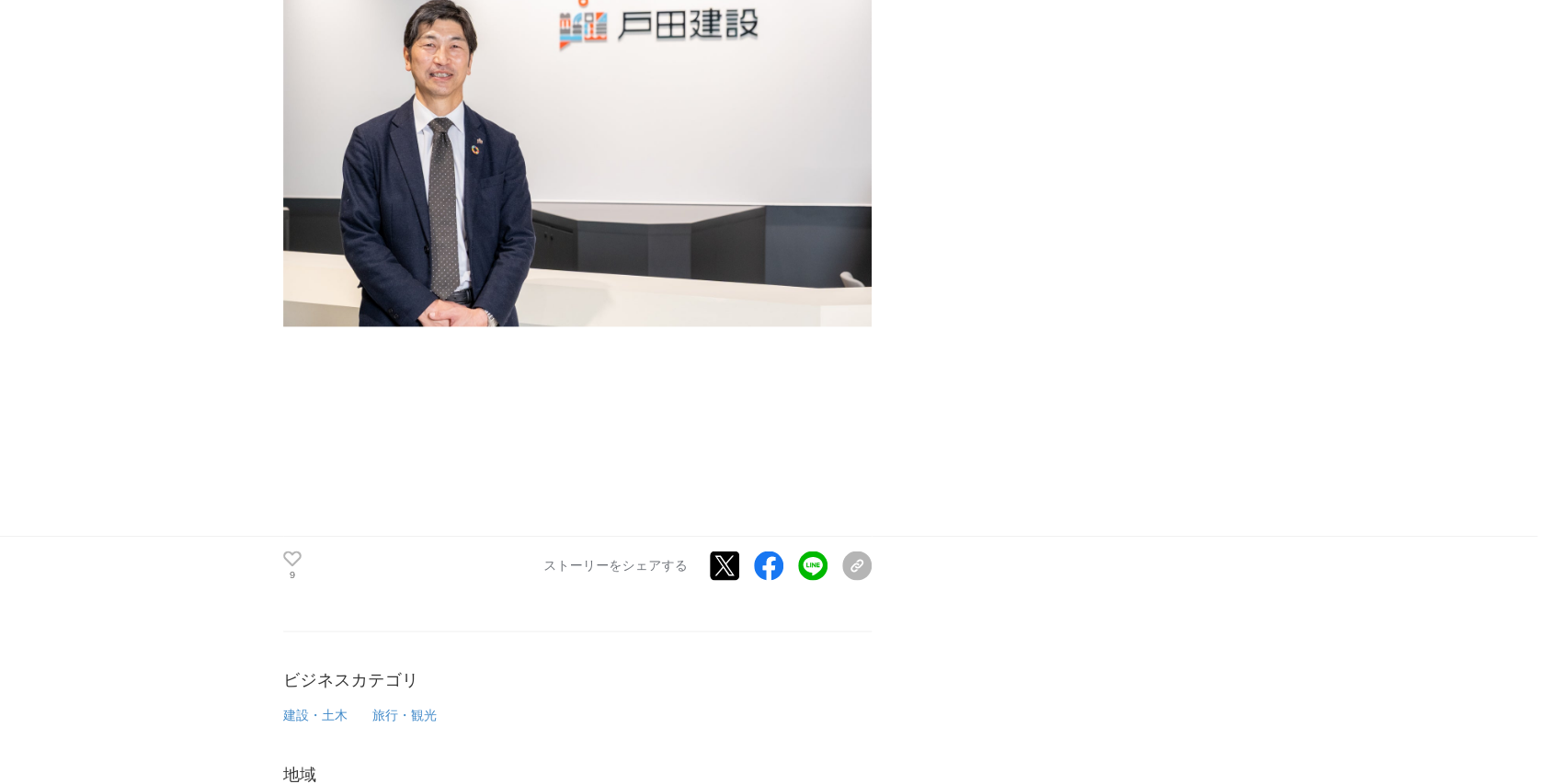 click on "ストーリー素材ダウンロード" at bounding box center (581, 861) 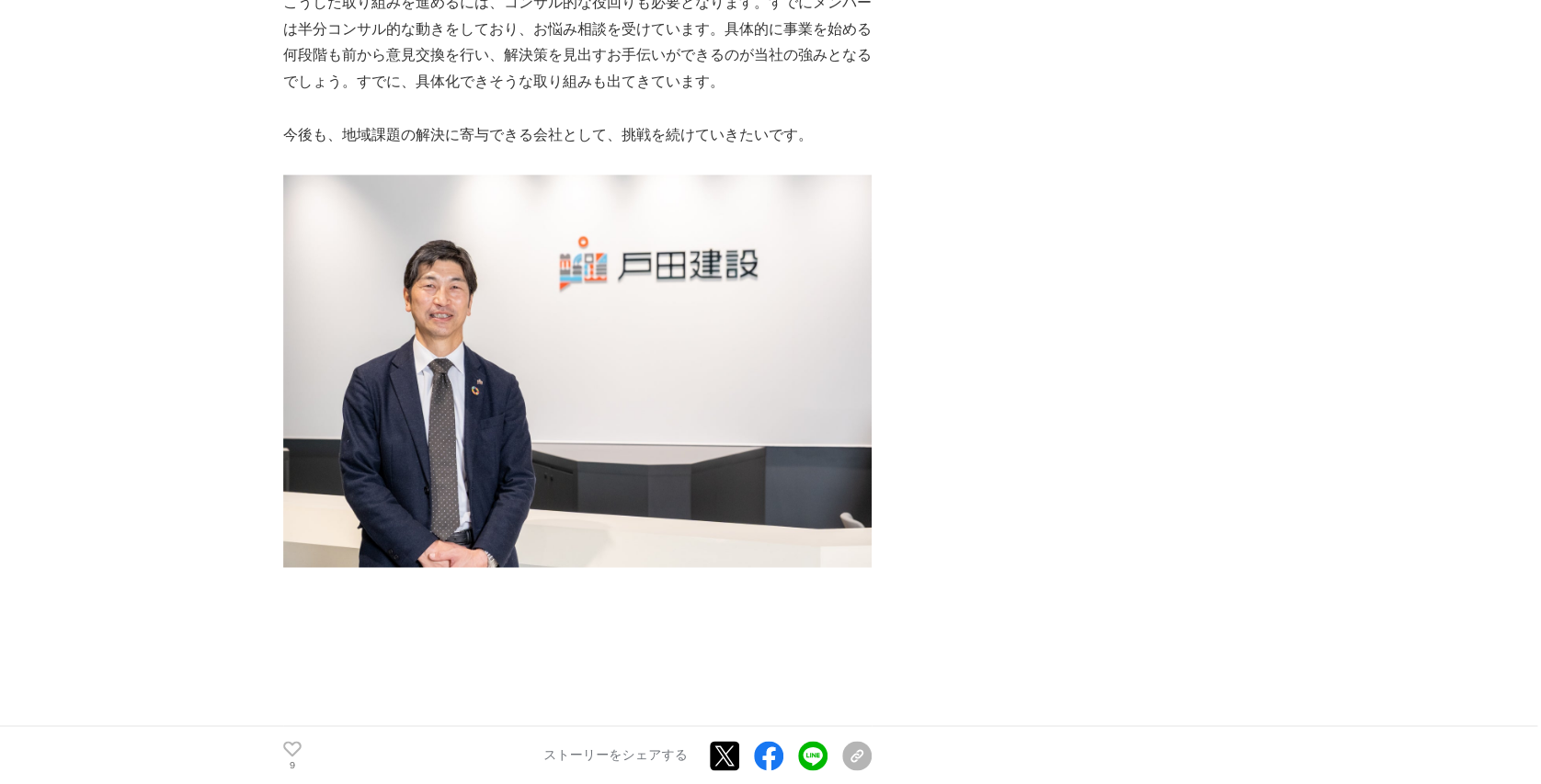 scroll, scrollTop: 11604, scrollLeft: 0, axis: vertical 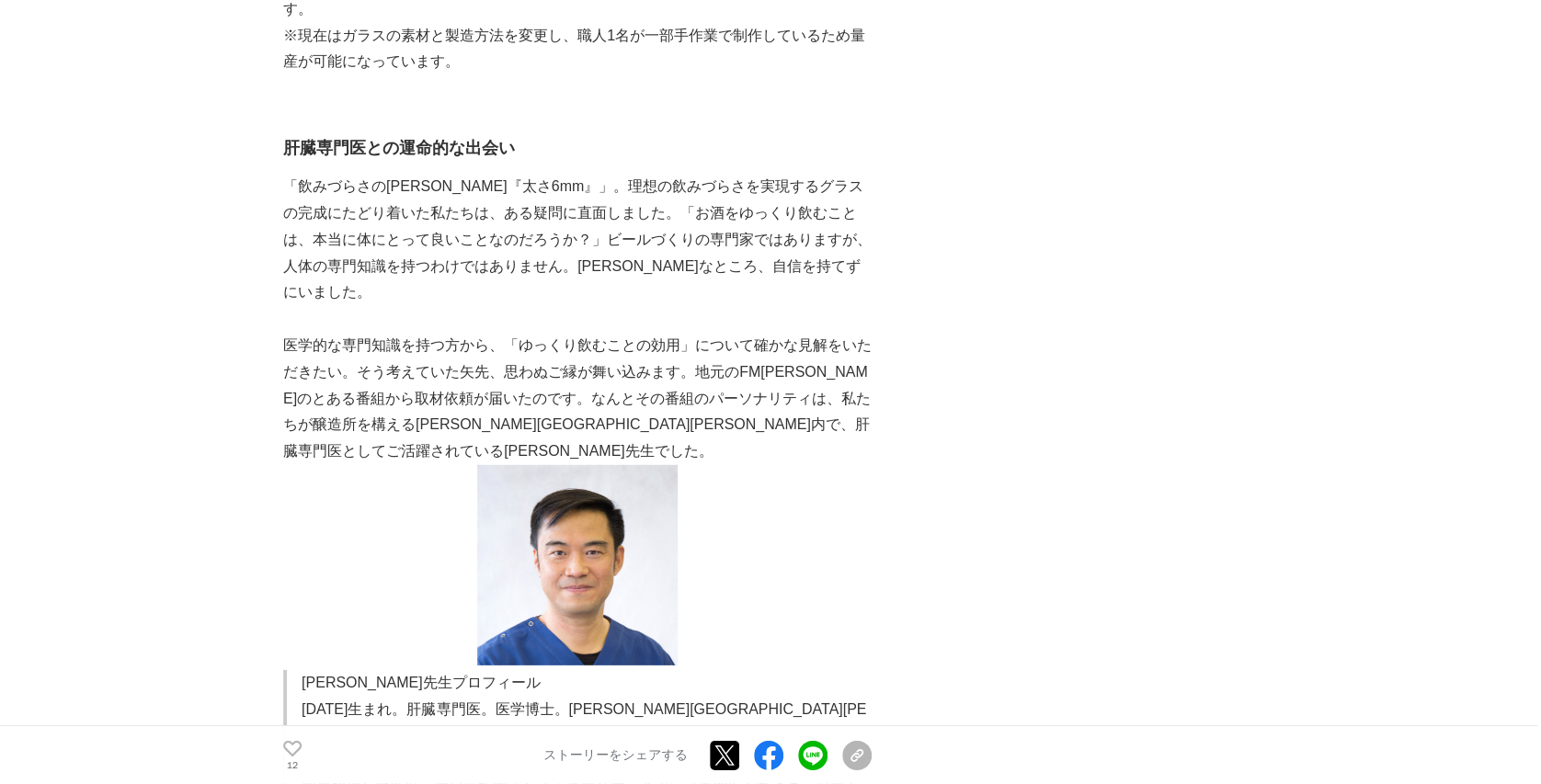 drag, startPoint x: 1540, startPoint y: 174, endPoint x: 1584, endPoint y: 737, distance: 564.7167 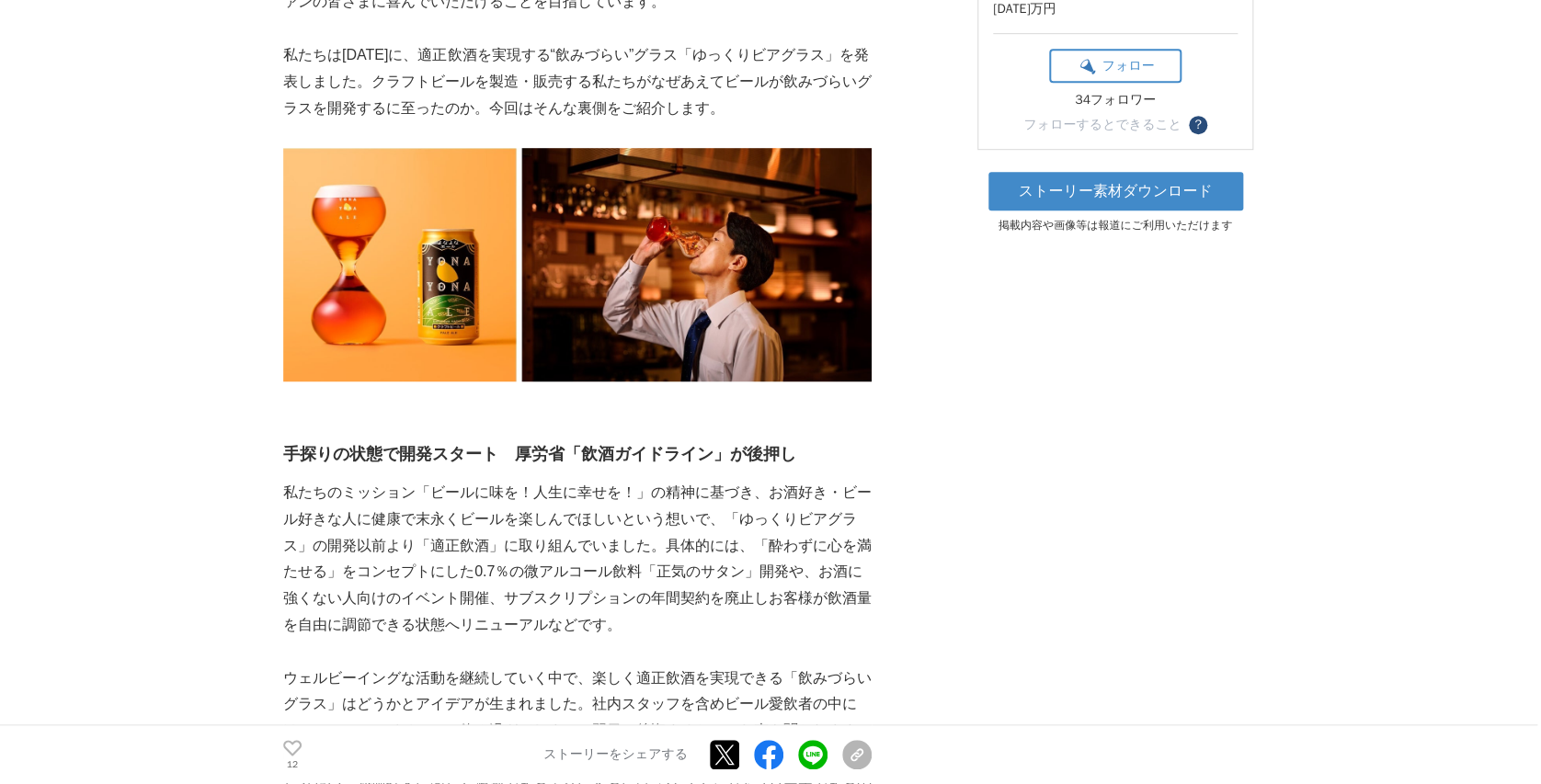 scroll, scrollTop: 0, scrollLeft: 0, axis: both 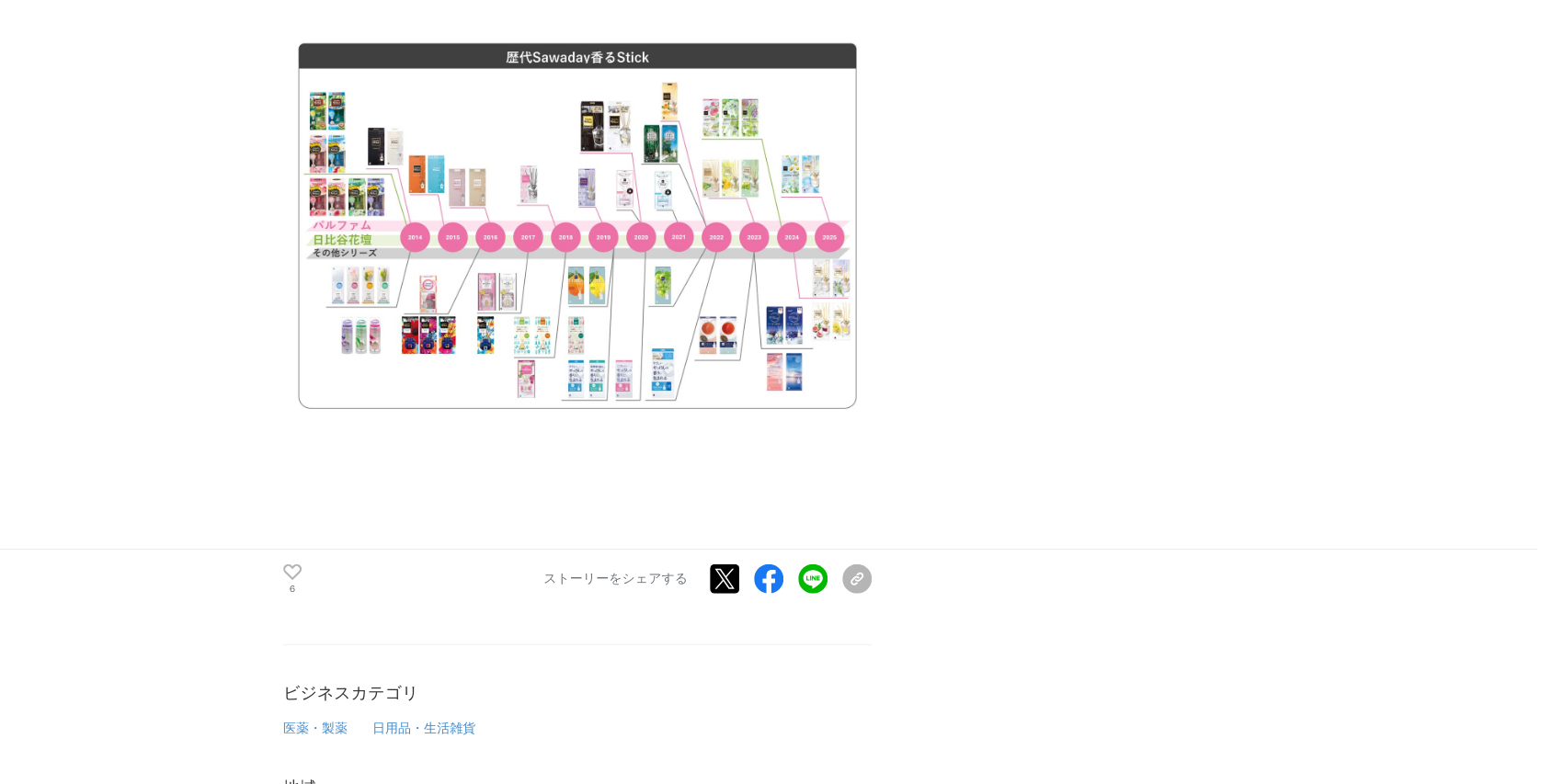 click on "ストーリー素材ダウンロード" at bounding box center (581, 875) 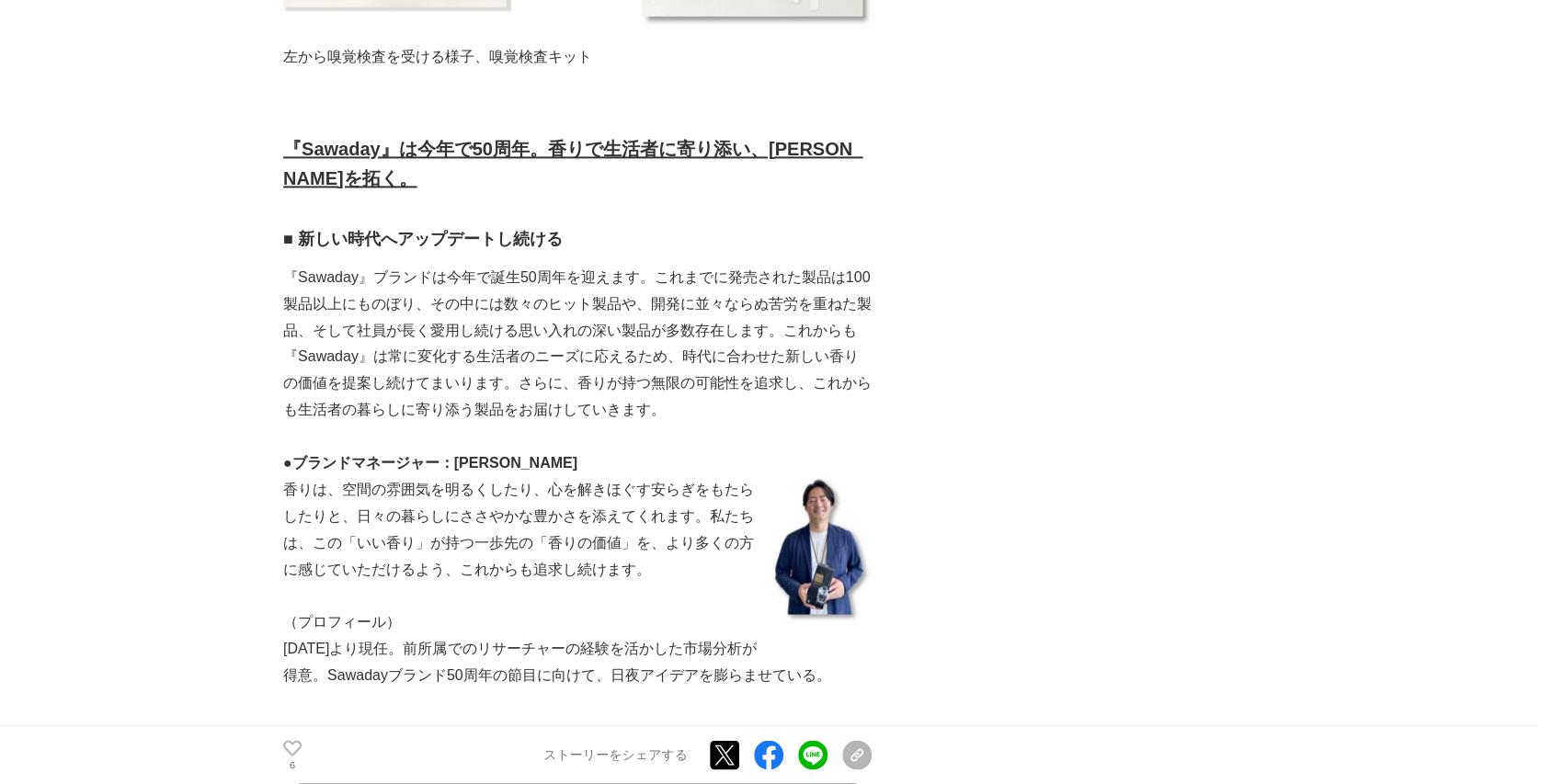 scroll, scrollTop: 7469, scrollLeft: 0, axis: vertical 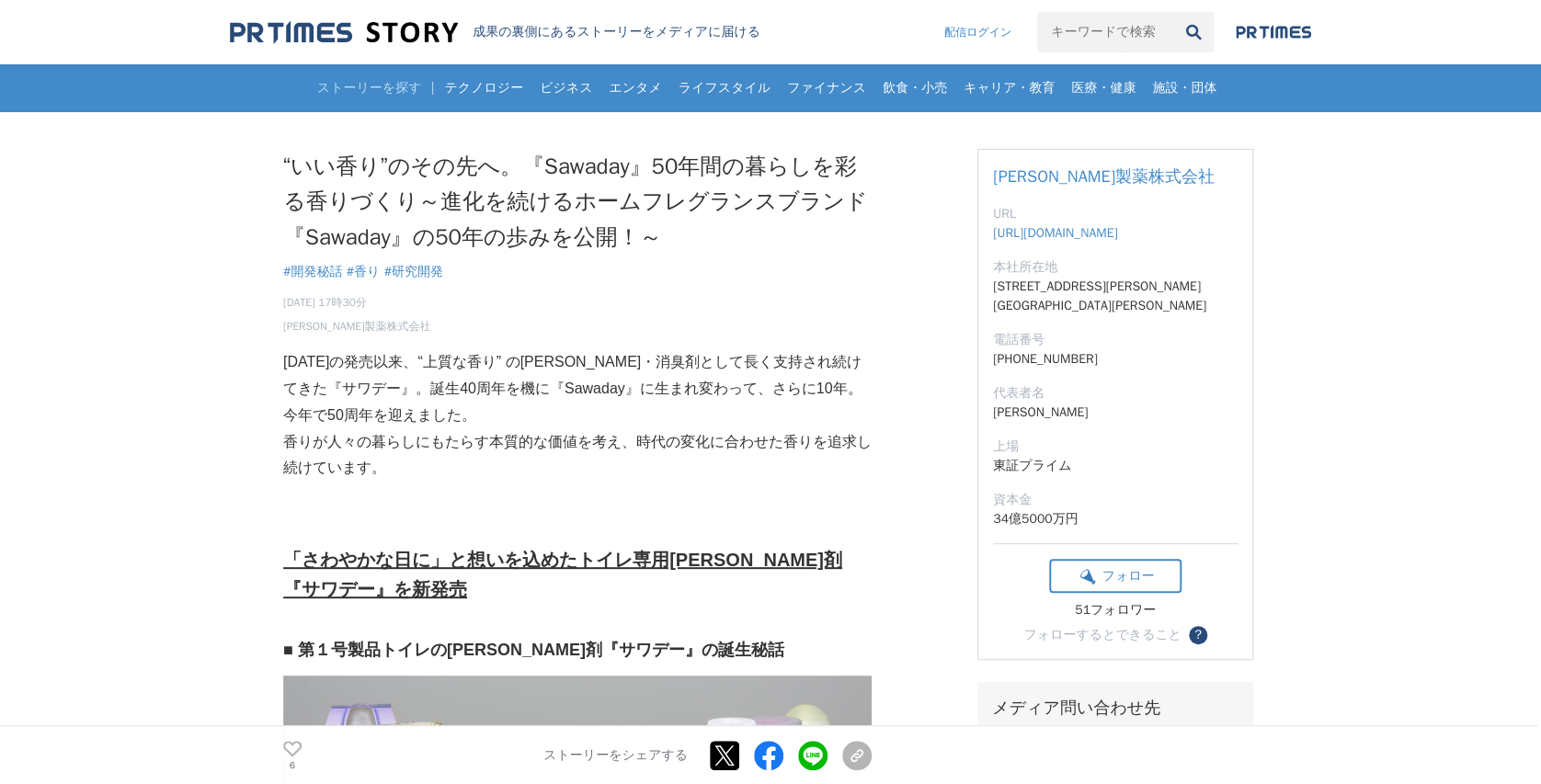 click at bounding box center [1273, 32] 